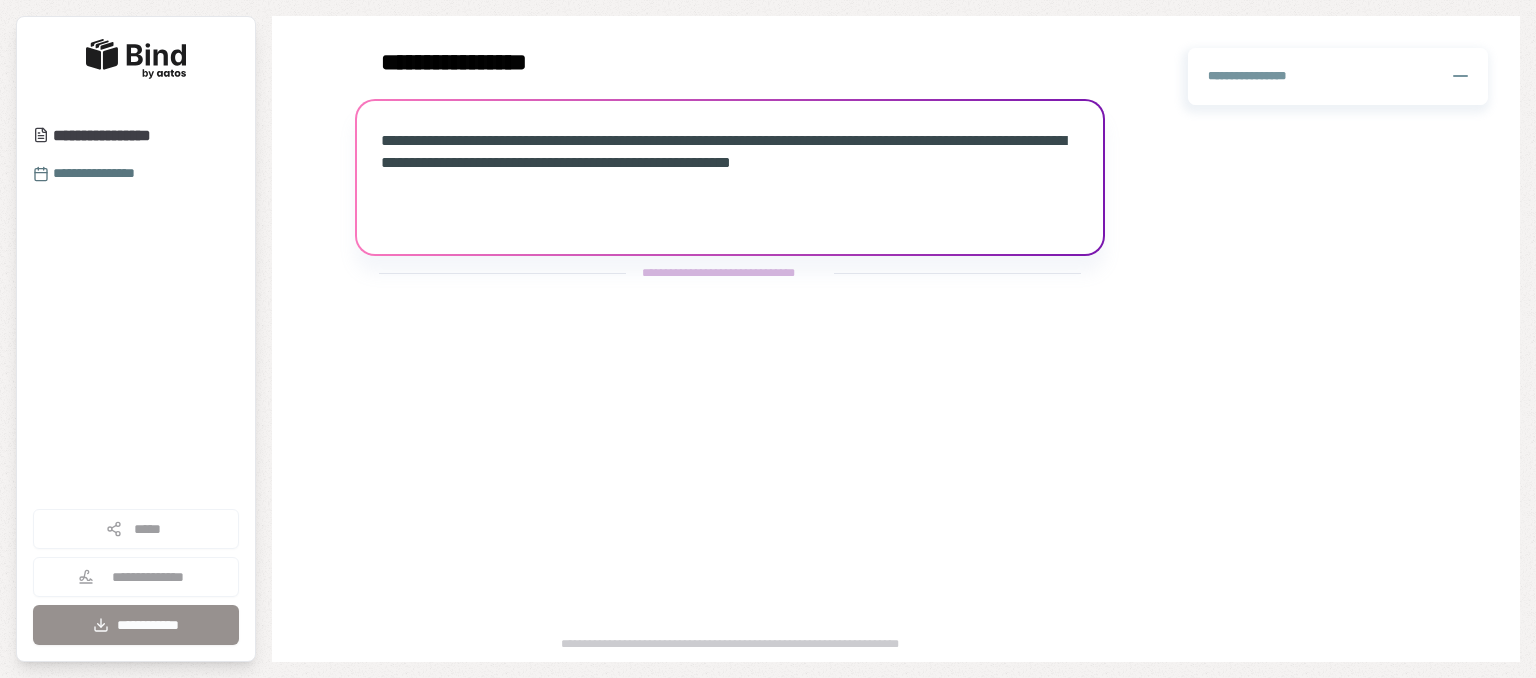 scroll, scrollTop: 0, scrollLeft: 0, axis: both 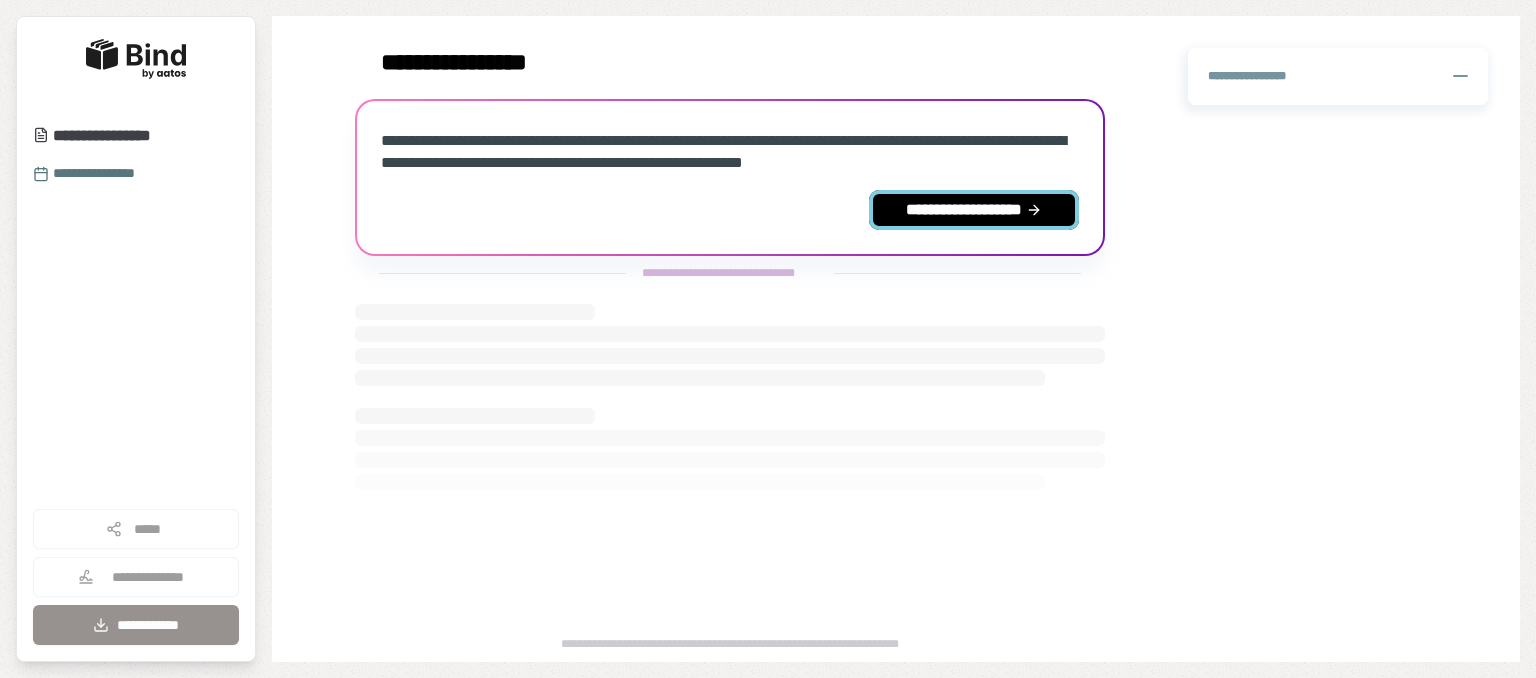 click on "**********" at bounding box center (974, 210) 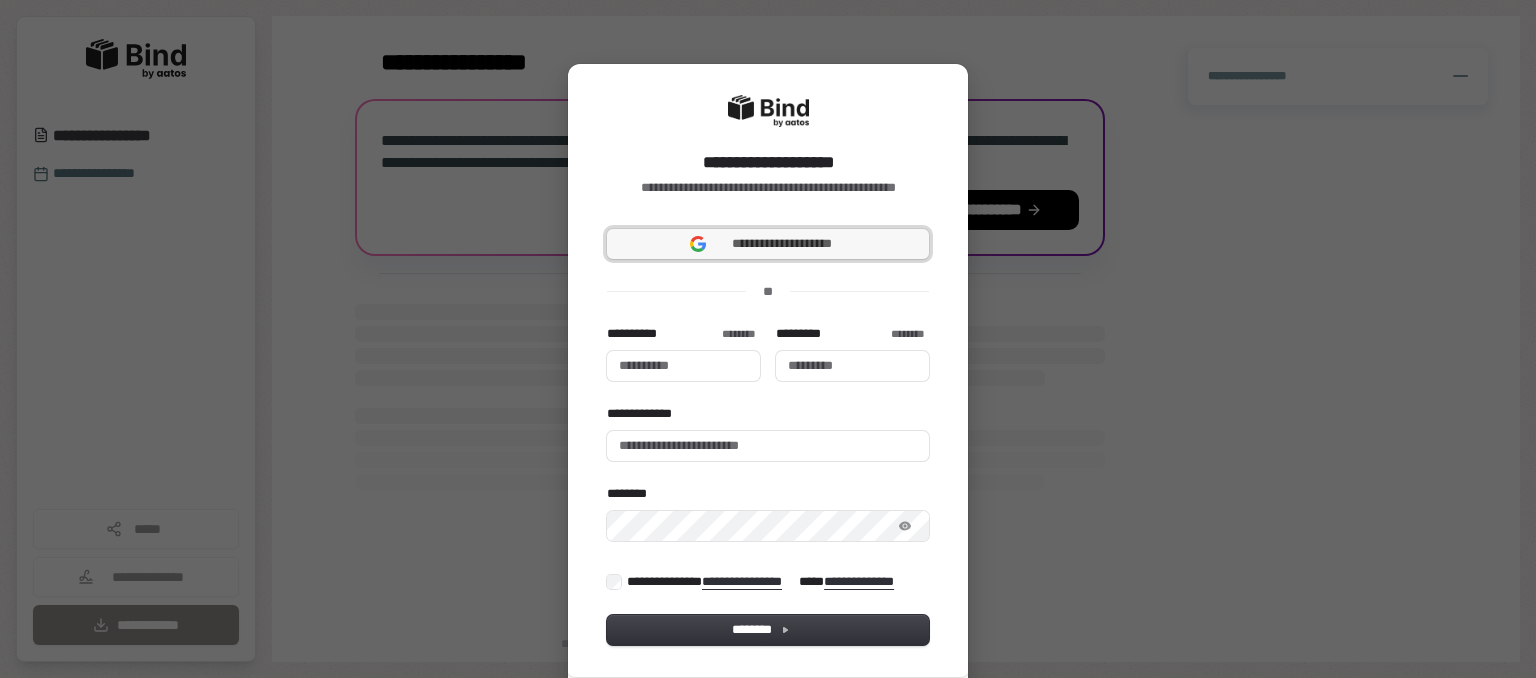 click on "**********" at bounding box center (782, 244) 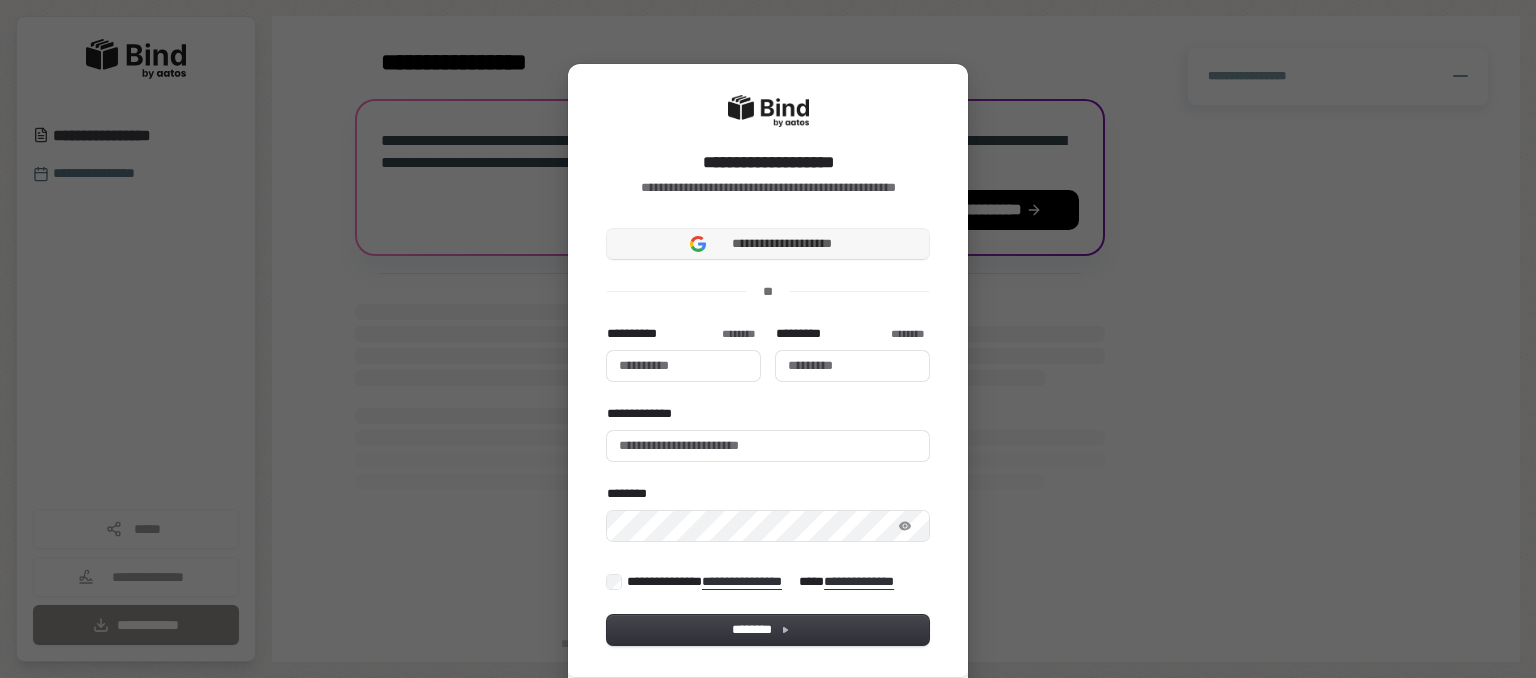 type 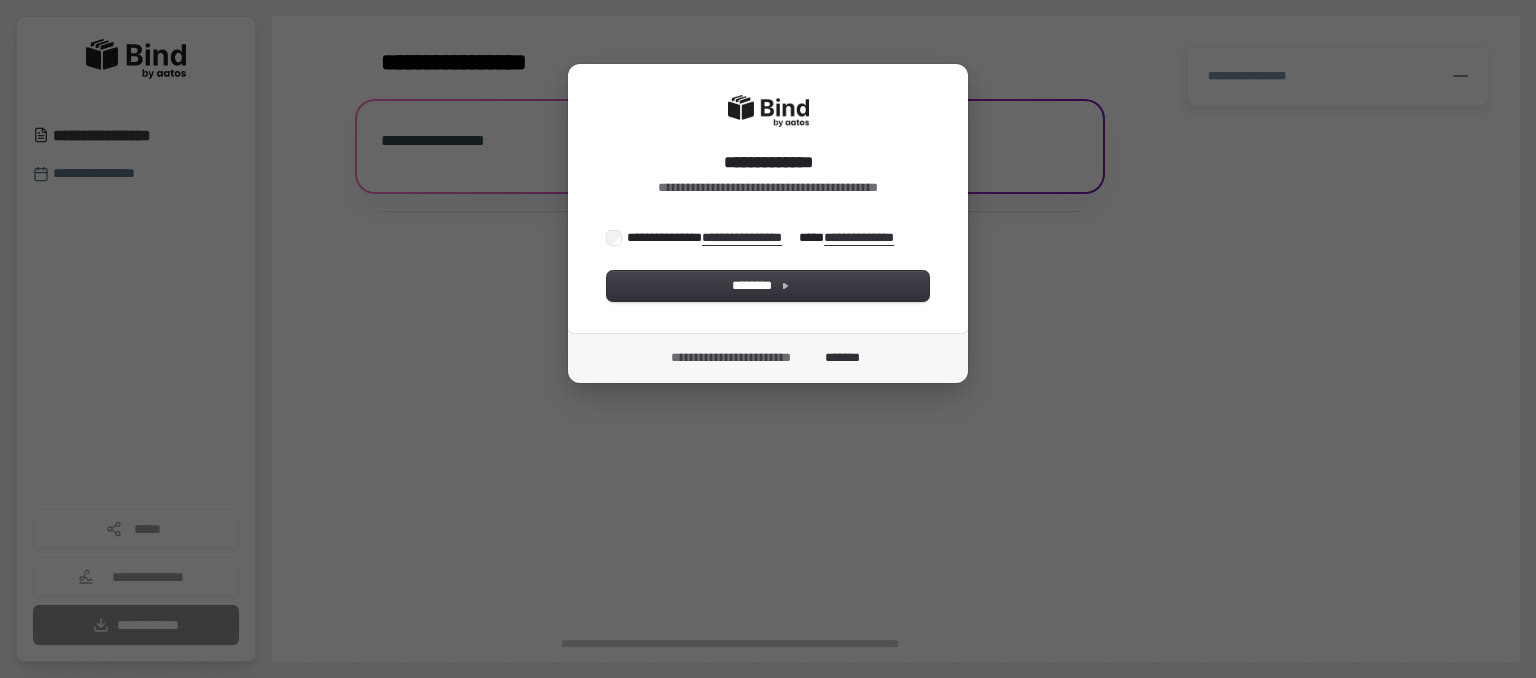 scroll, scrollTop: 0, scrollLeft: 0, axis: both 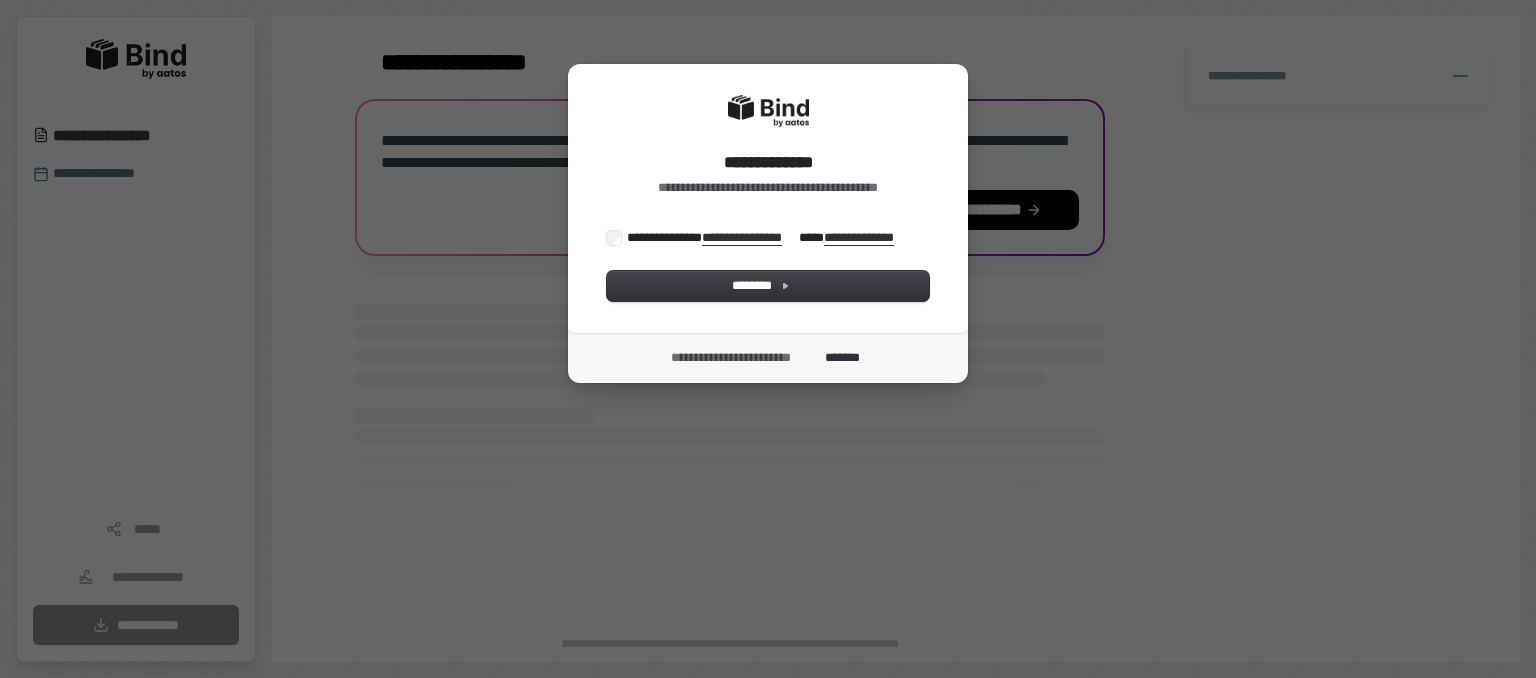 click on "**********" at bounding box center (762, 238) 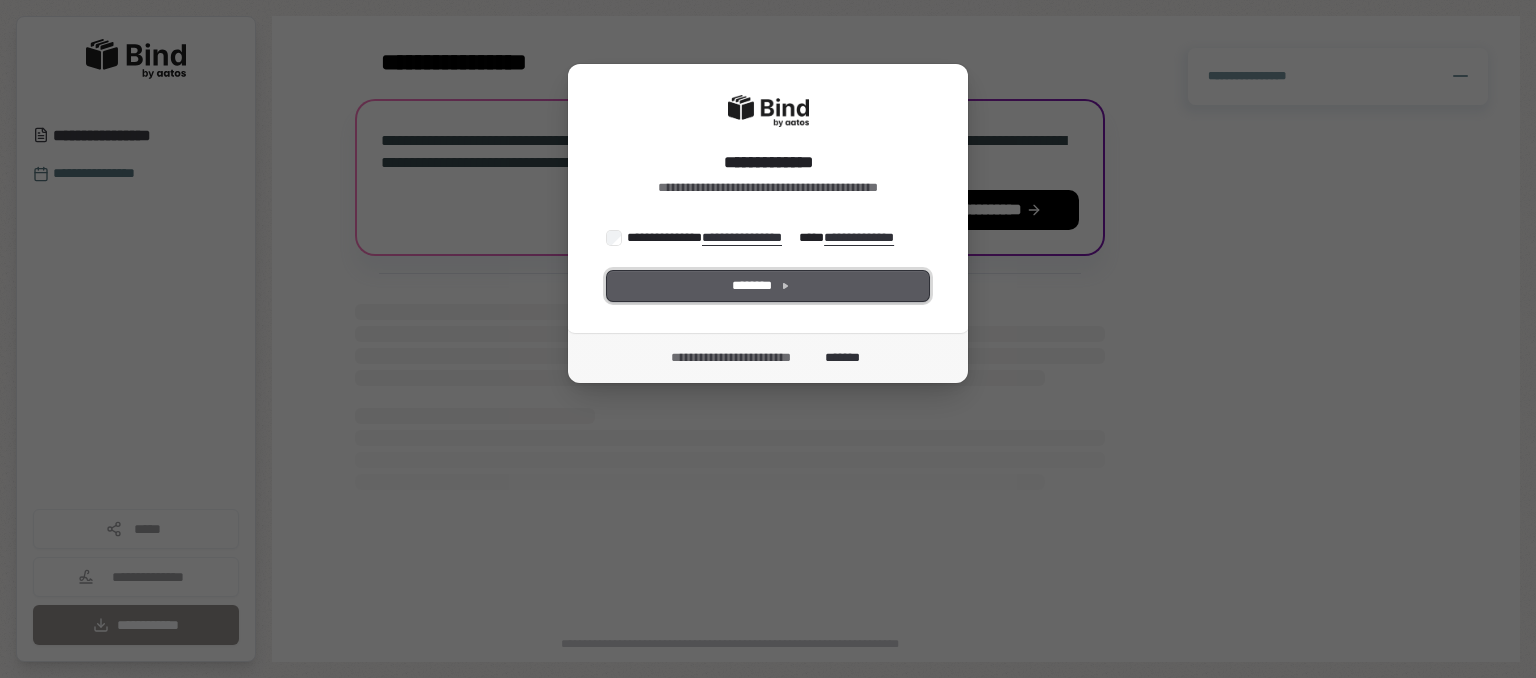 click on "********" at bounding box center [768, 286] 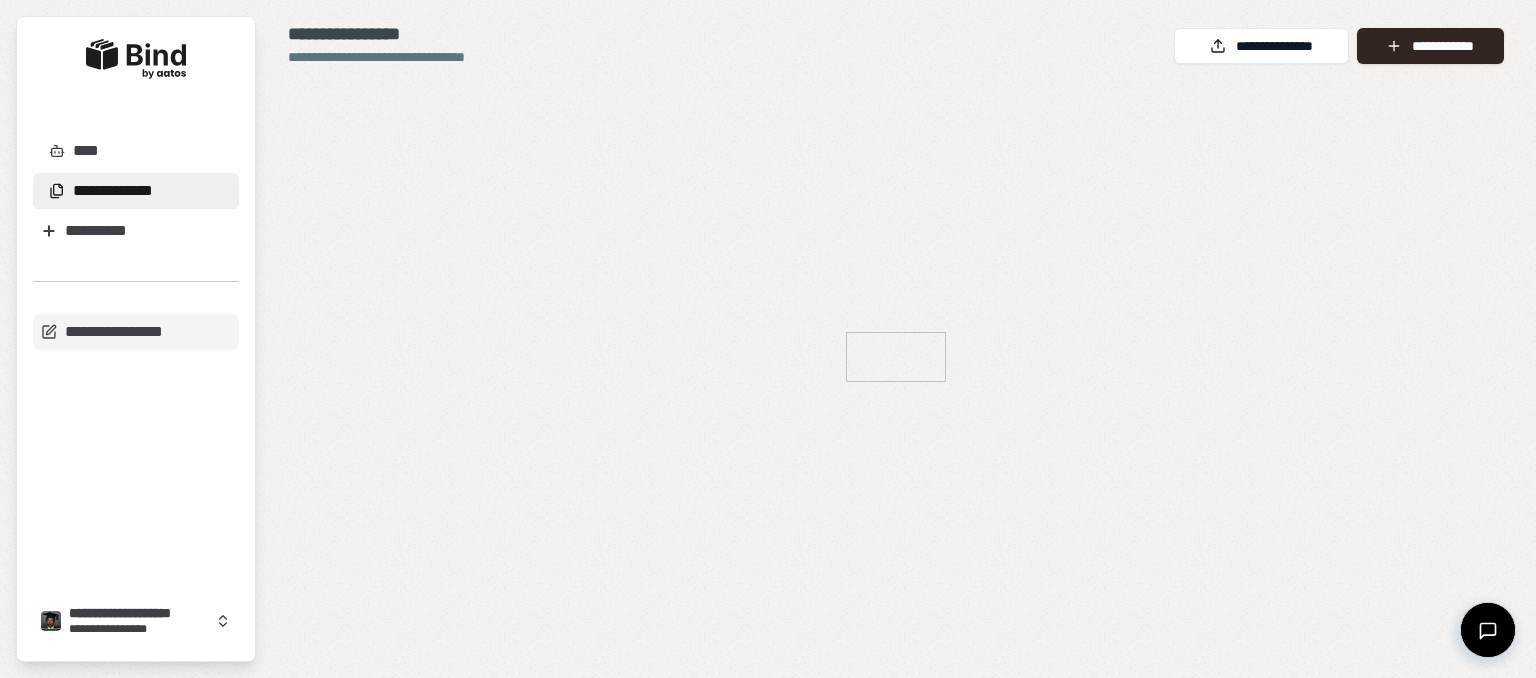 scroll, scrollTop: 0, scrollLeft: 0, axis: both 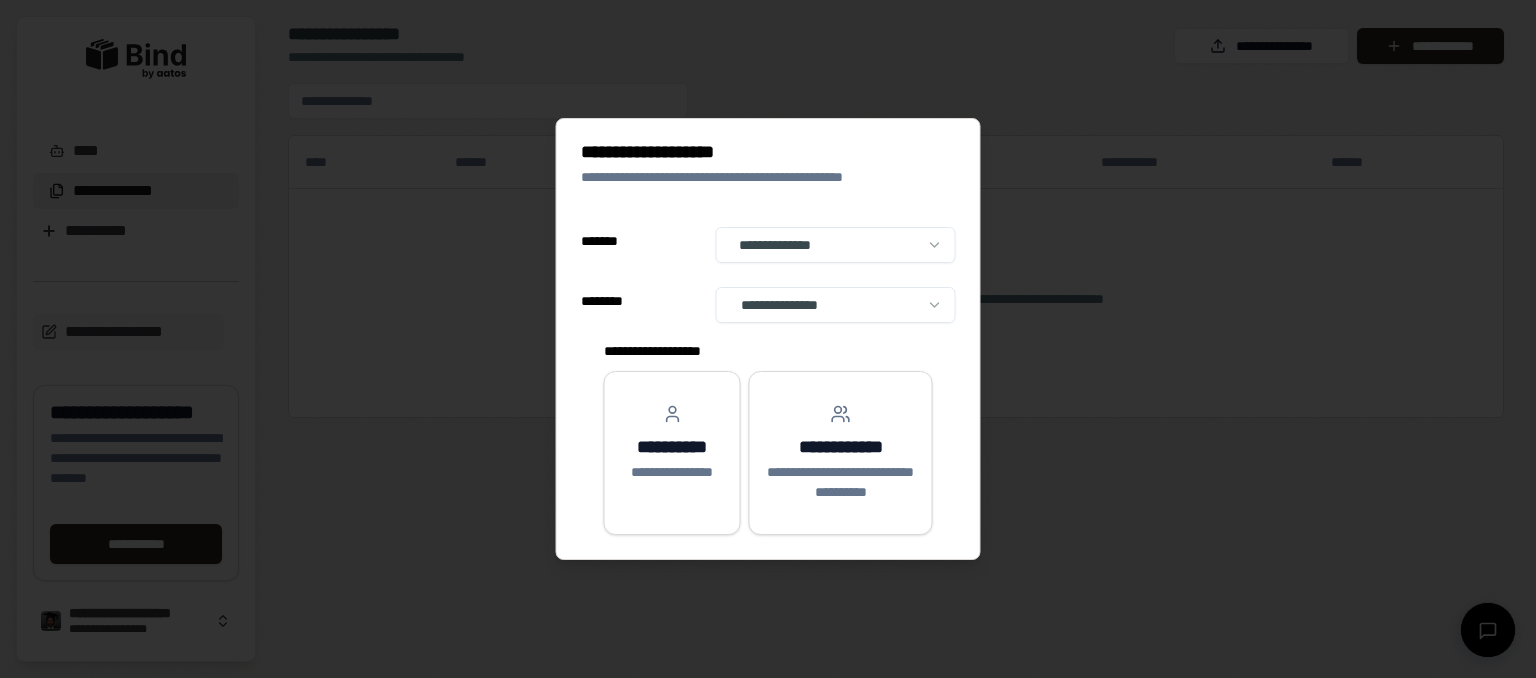 select on "**" 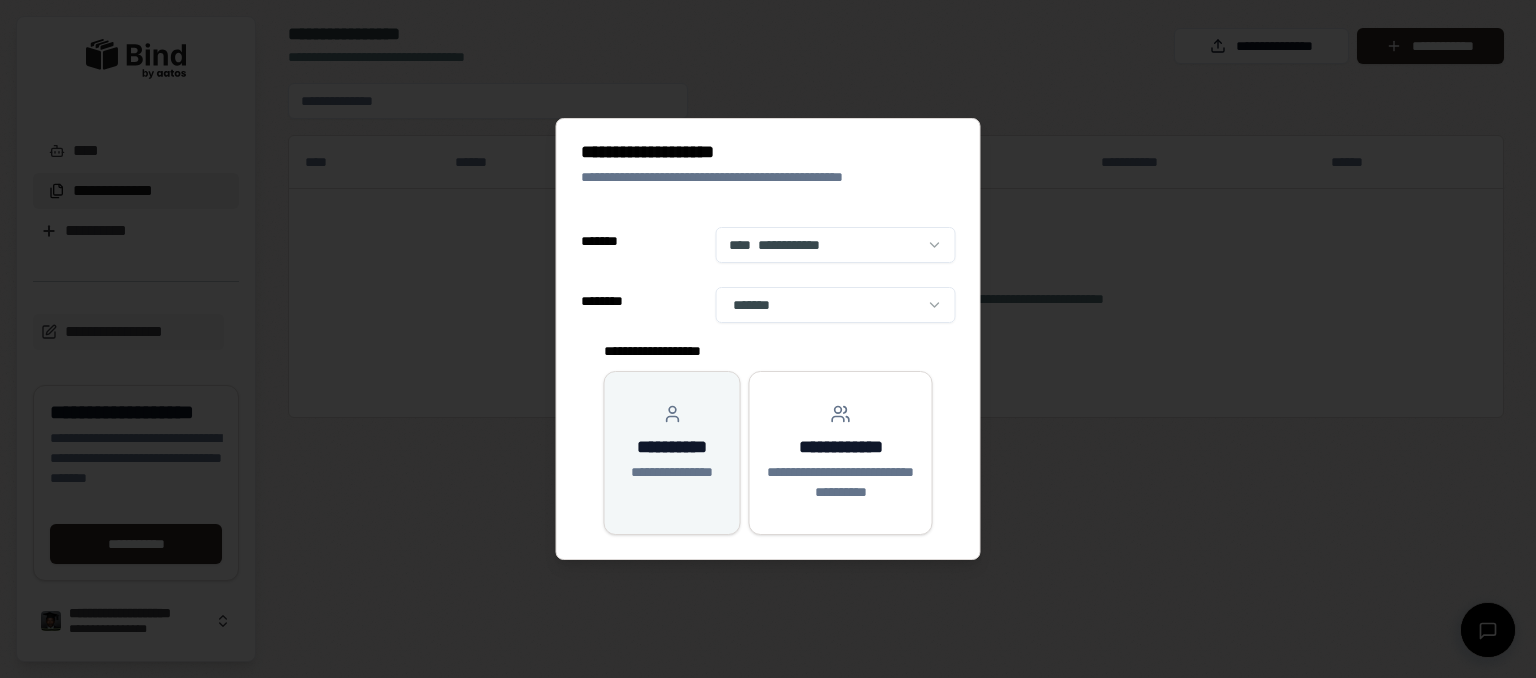 click on "**********" at bounding box center (672, 447) 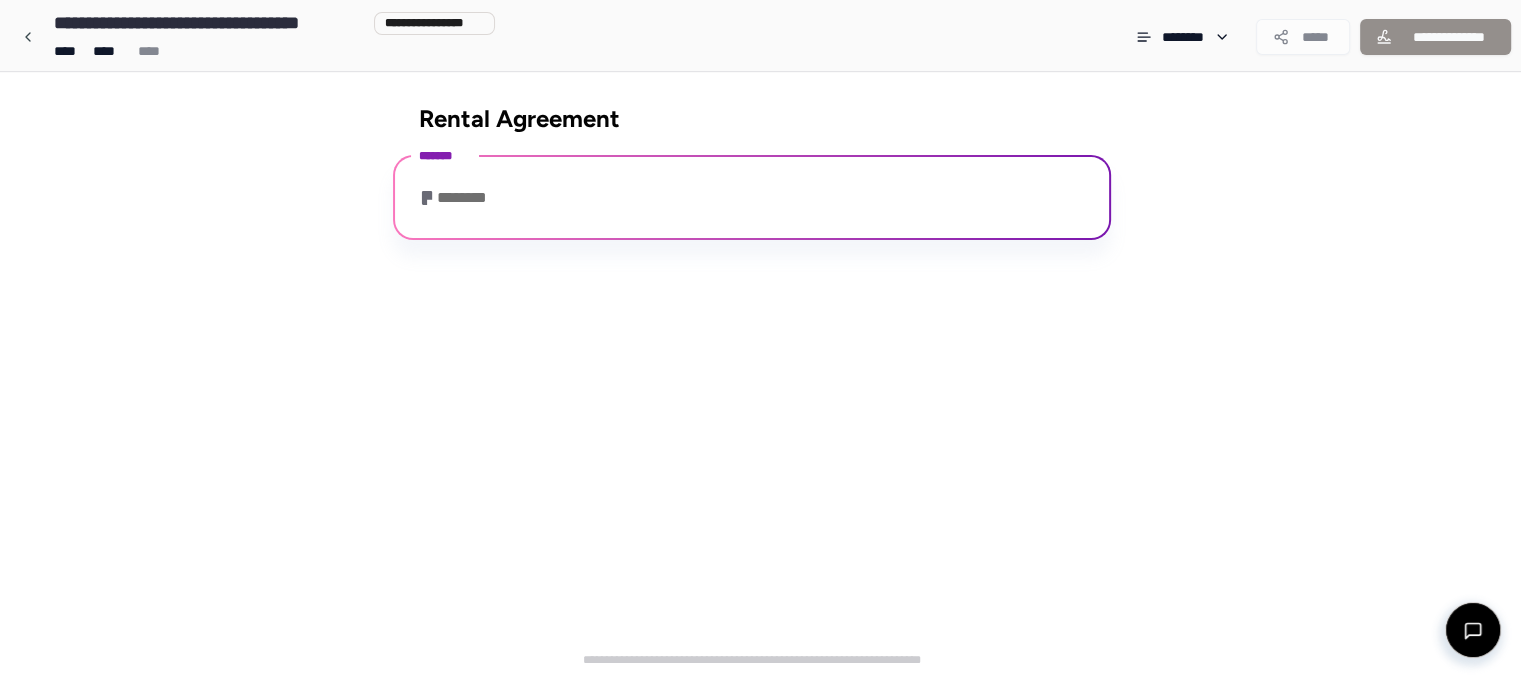 scroll, scrollTop: 89, scrollLeft: 0, axis: vertical 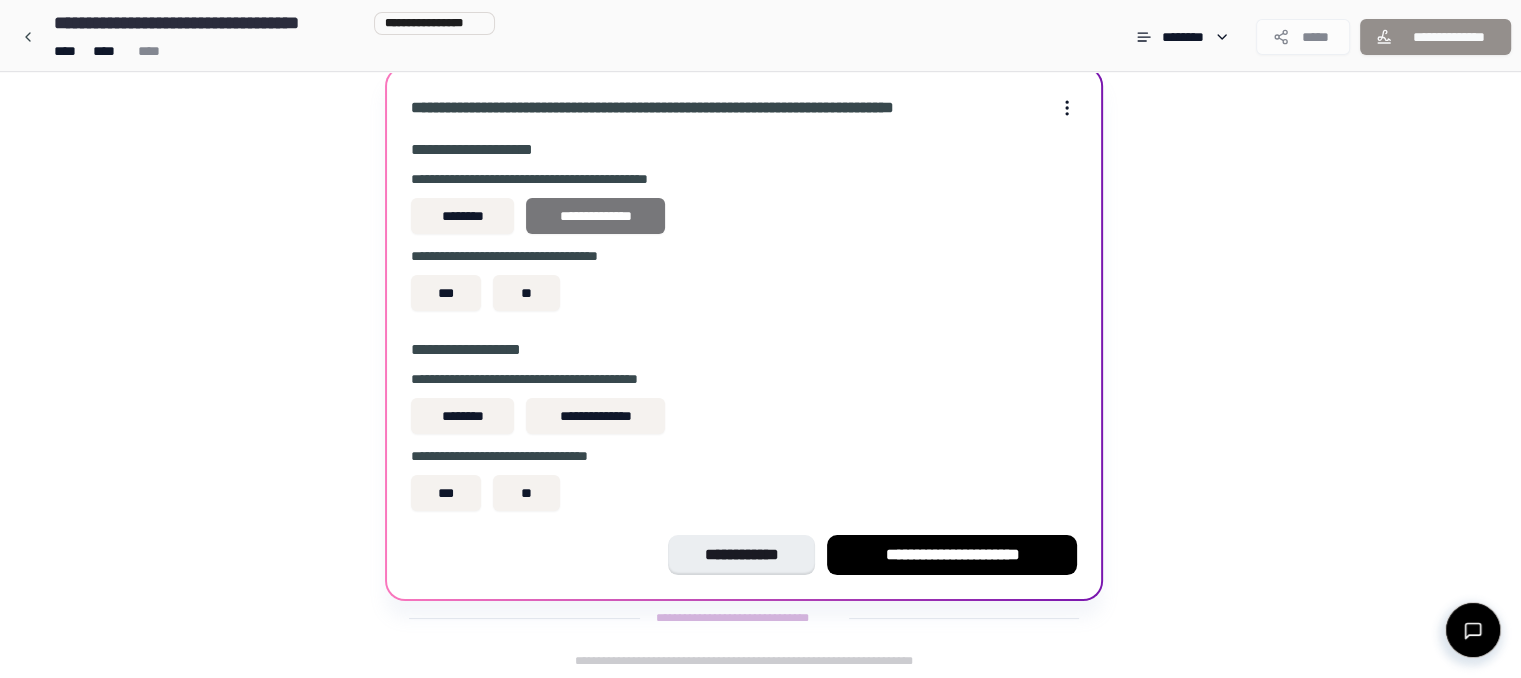 click on "**********" at bounding box center [595, 216] 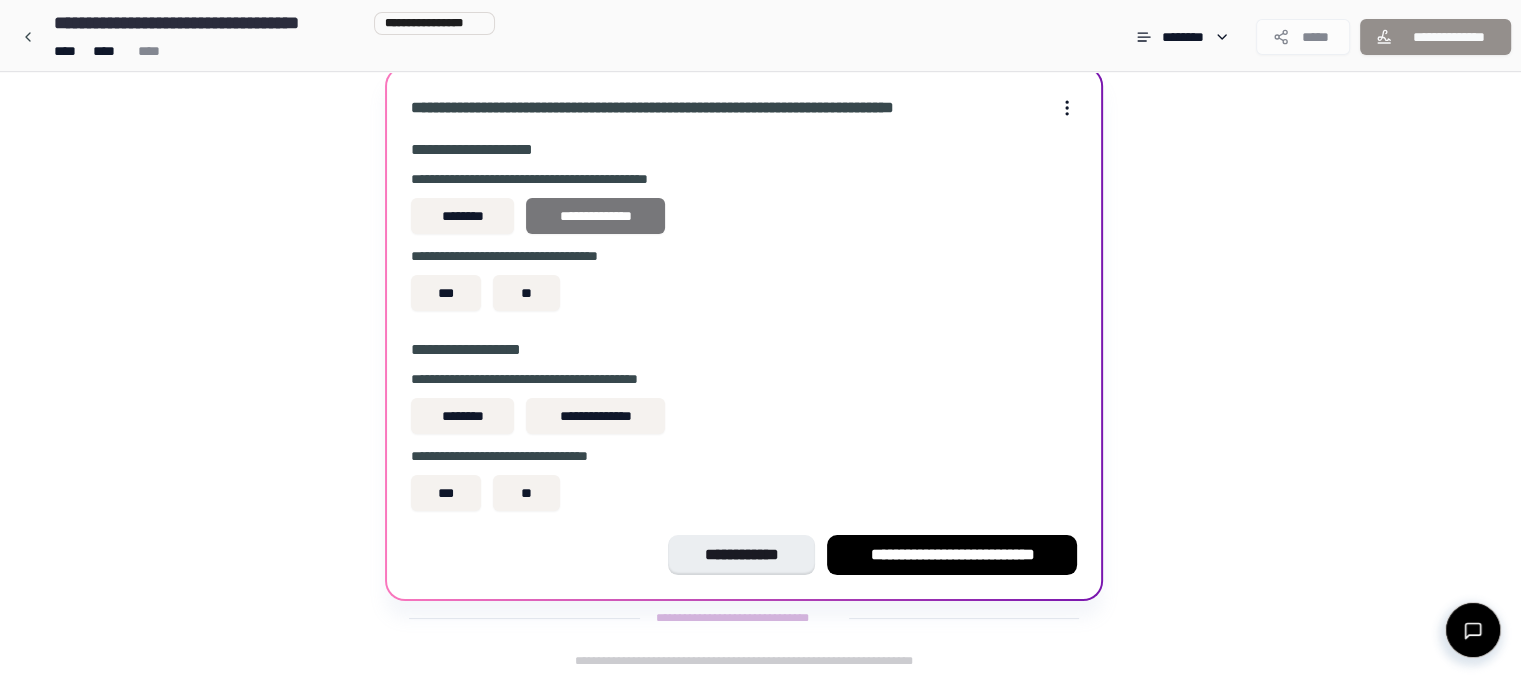 click on "**********" at bounding box center (595, 216) 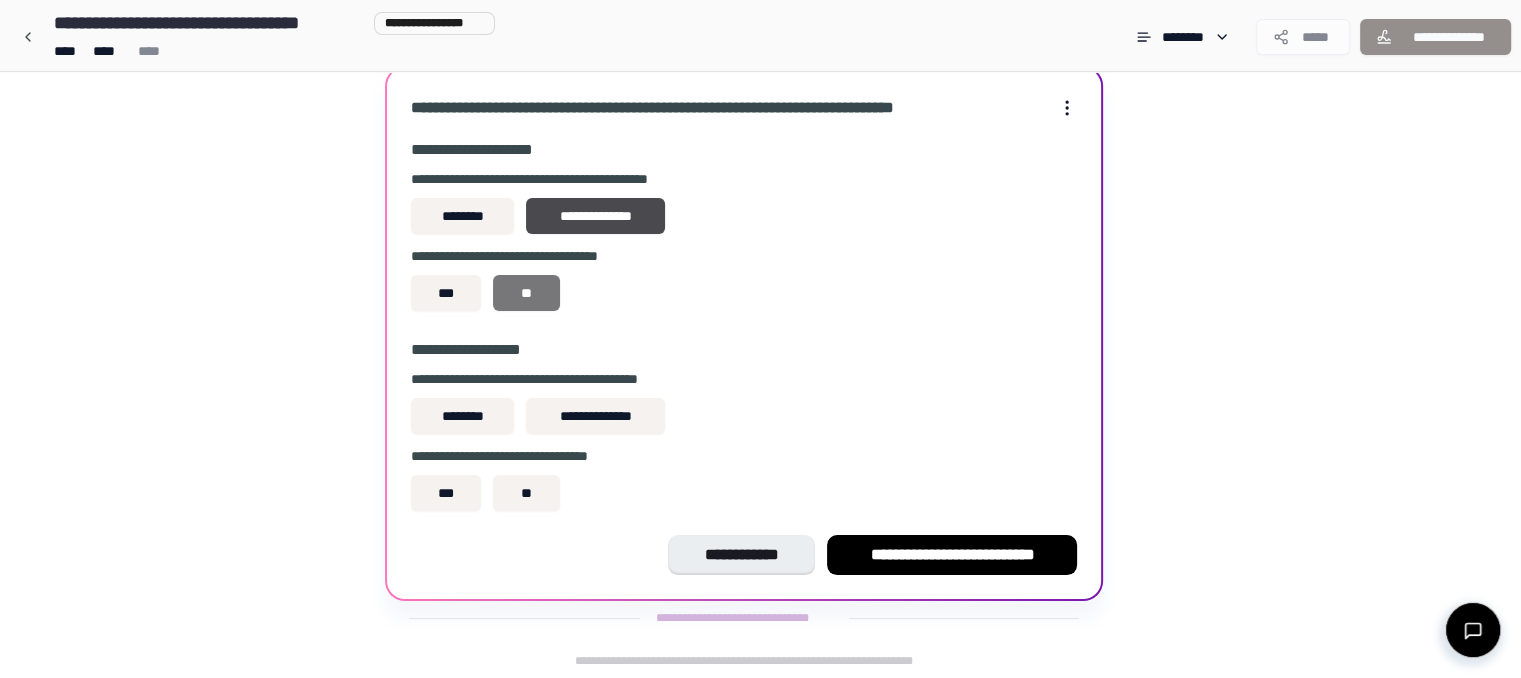 click on "**" at bounding box center [526, 293] 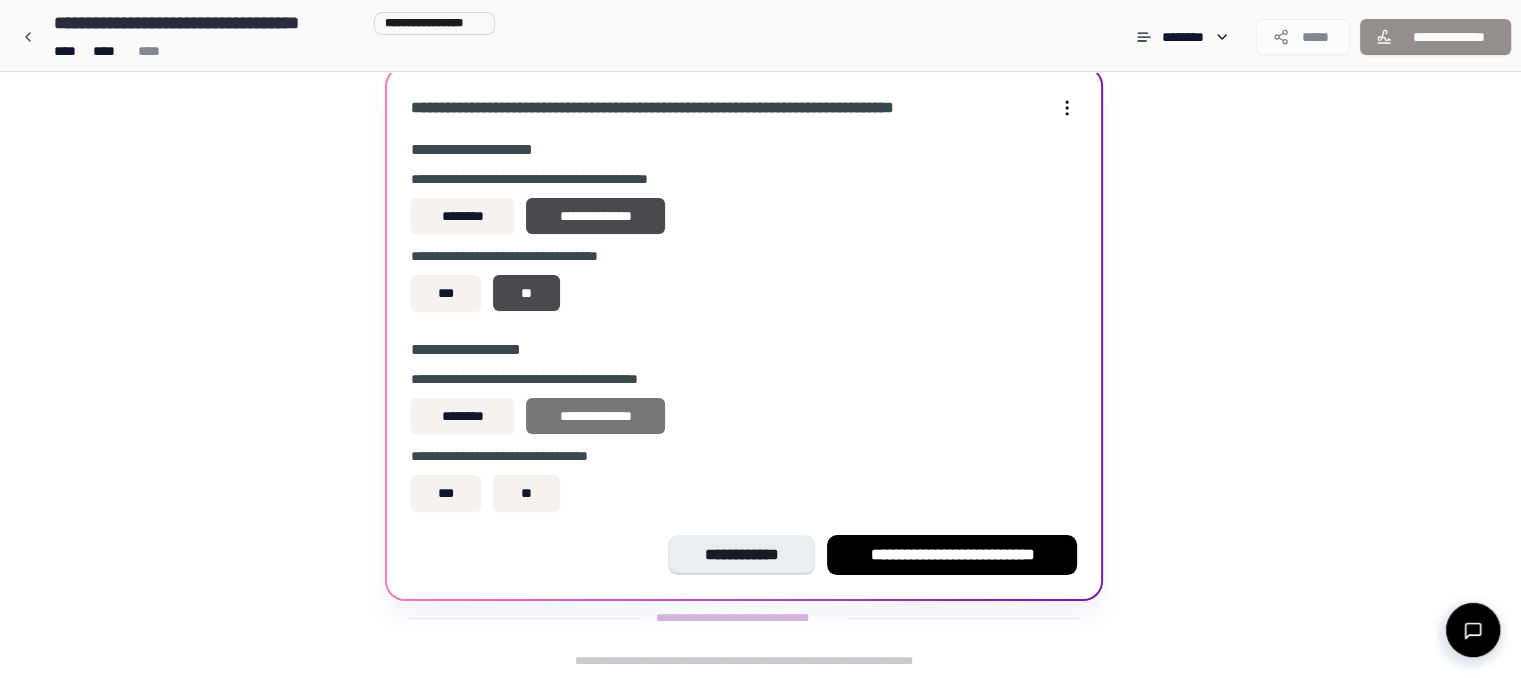 click on "**********" at bounding box center (595, 416) 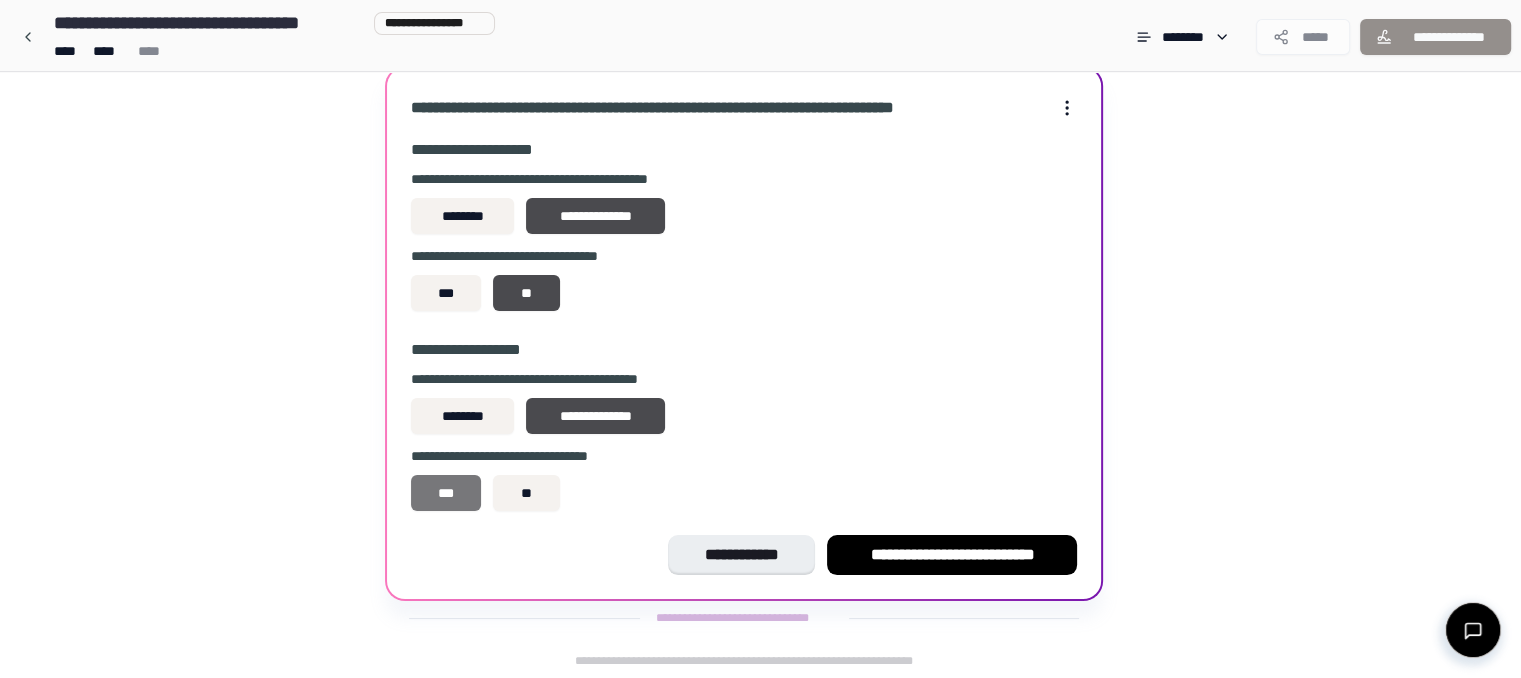 click on "***" at bounding box center (446, 493) 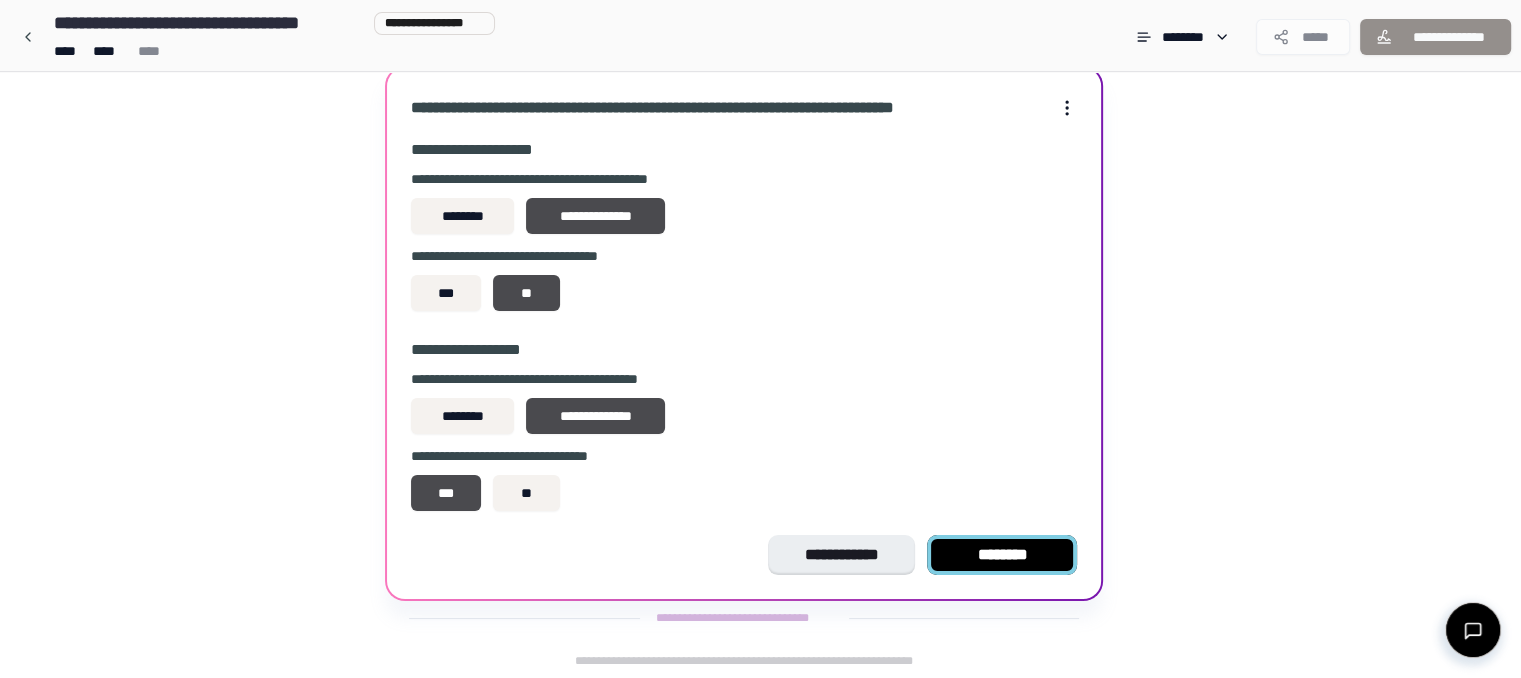 click on "********" at bounding box center [1002, 555] 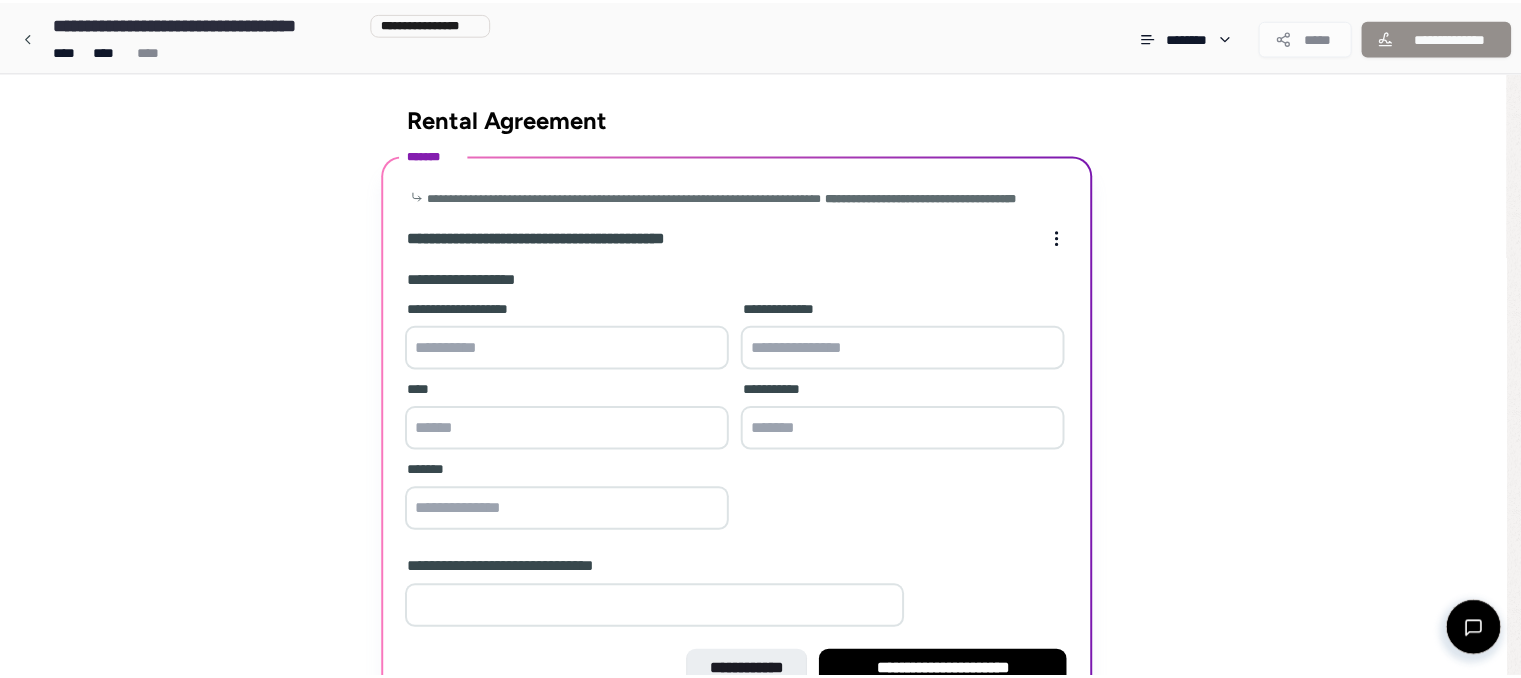 scroll, scrollTop: 134, scrollLeft: 0, axis: vertical 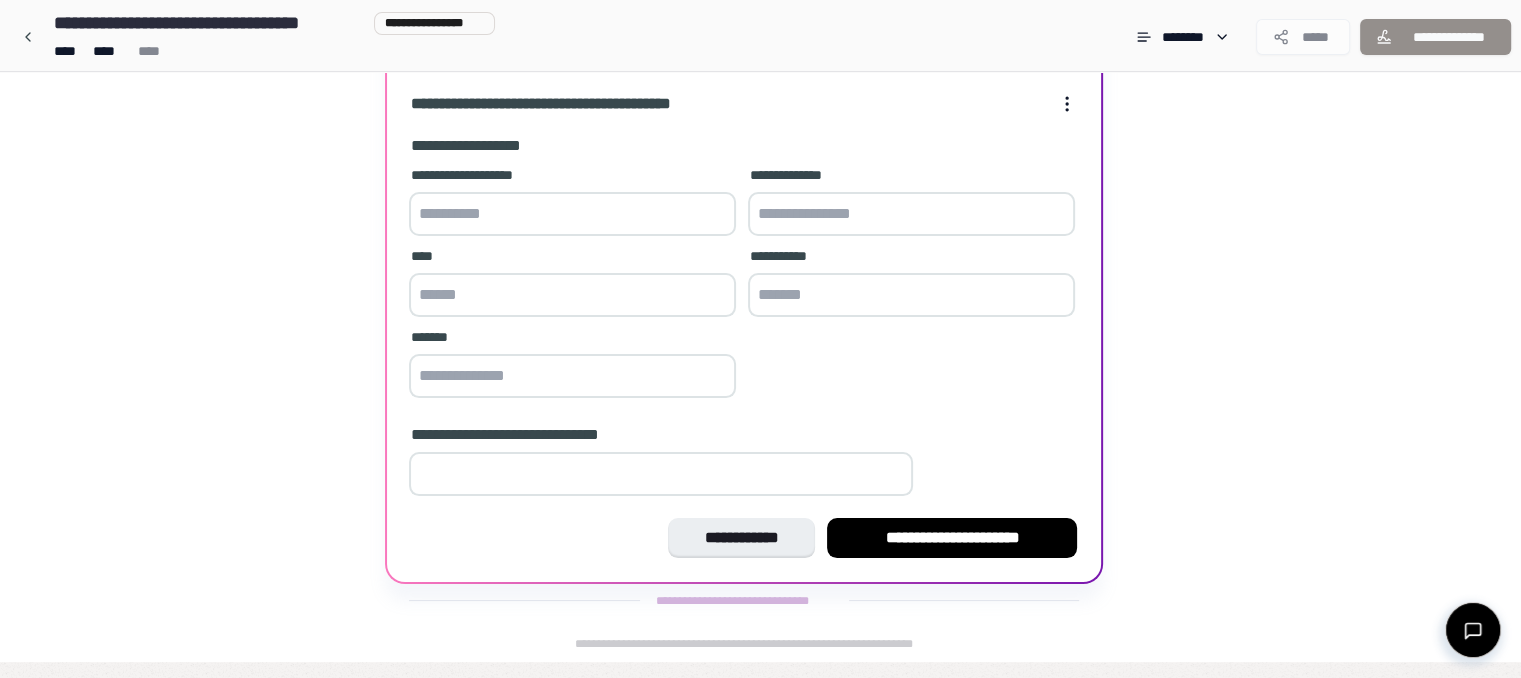 click at bounding box center (572, 214) 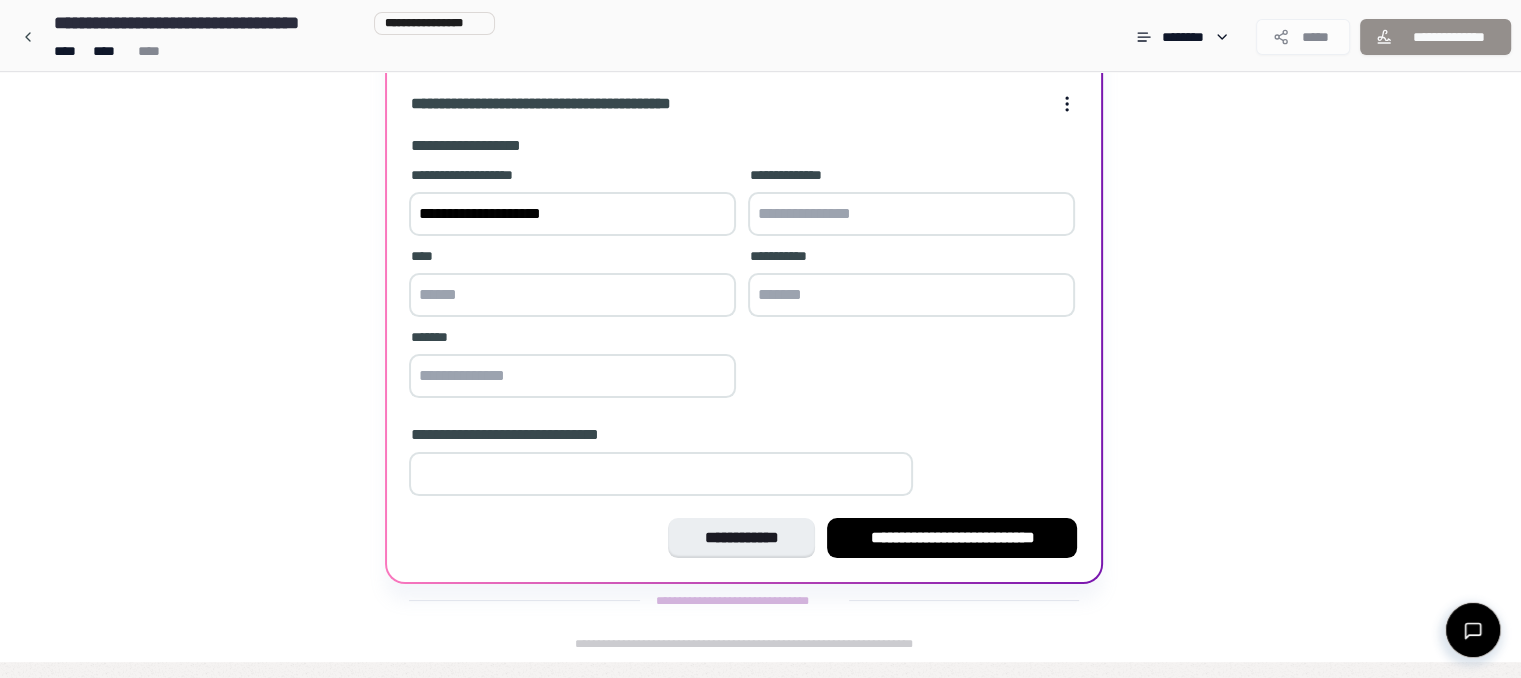 type on "**********" 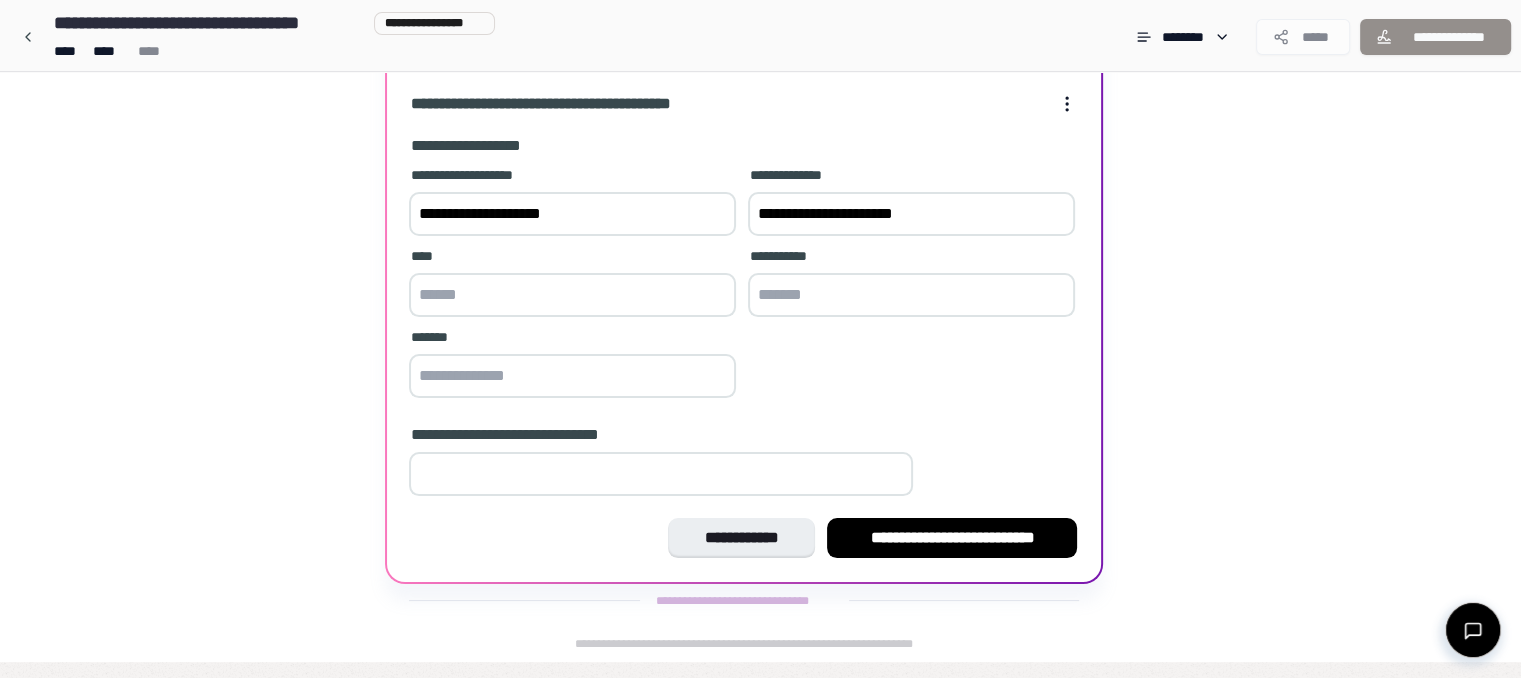 type on "**********" 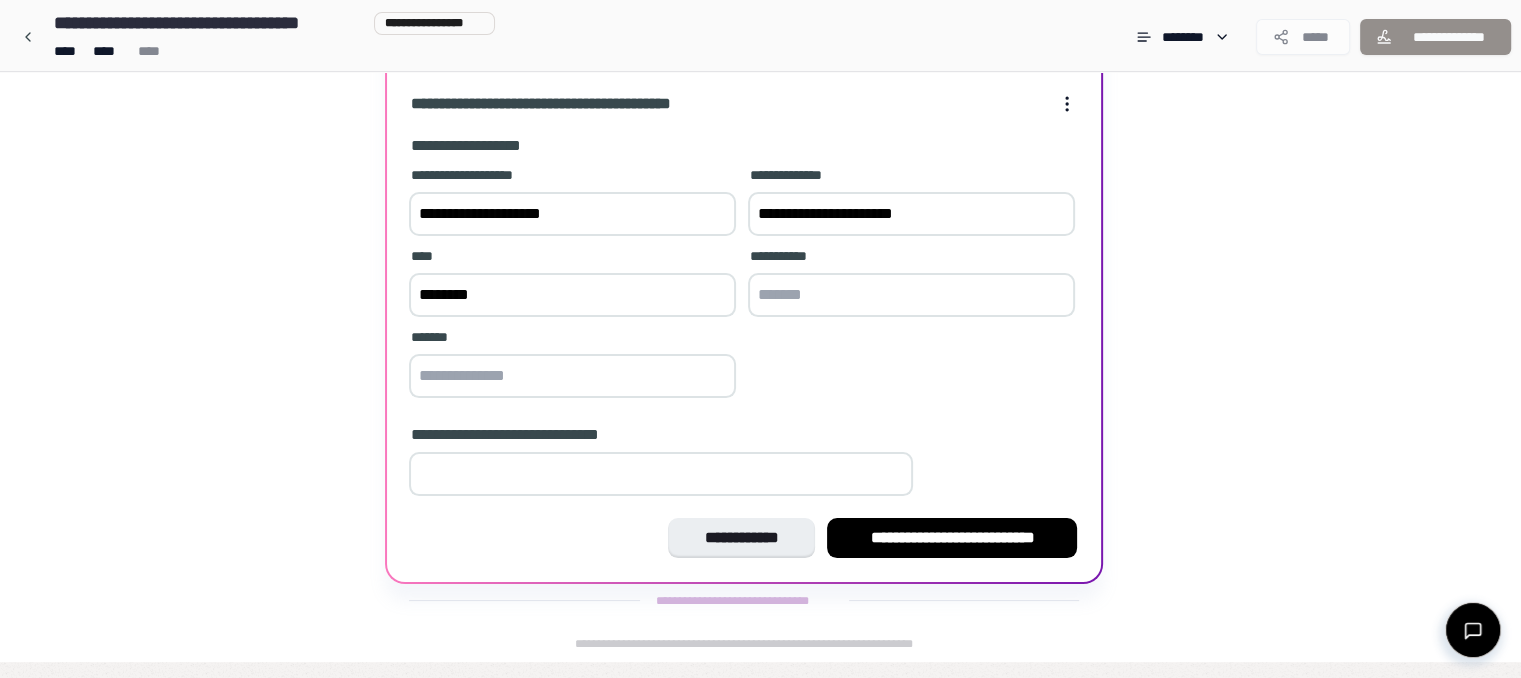 drag, startPoint x: 486, startPoint y: 325, endPoint x: 367, endPoint y: 319, distance: 119.15116 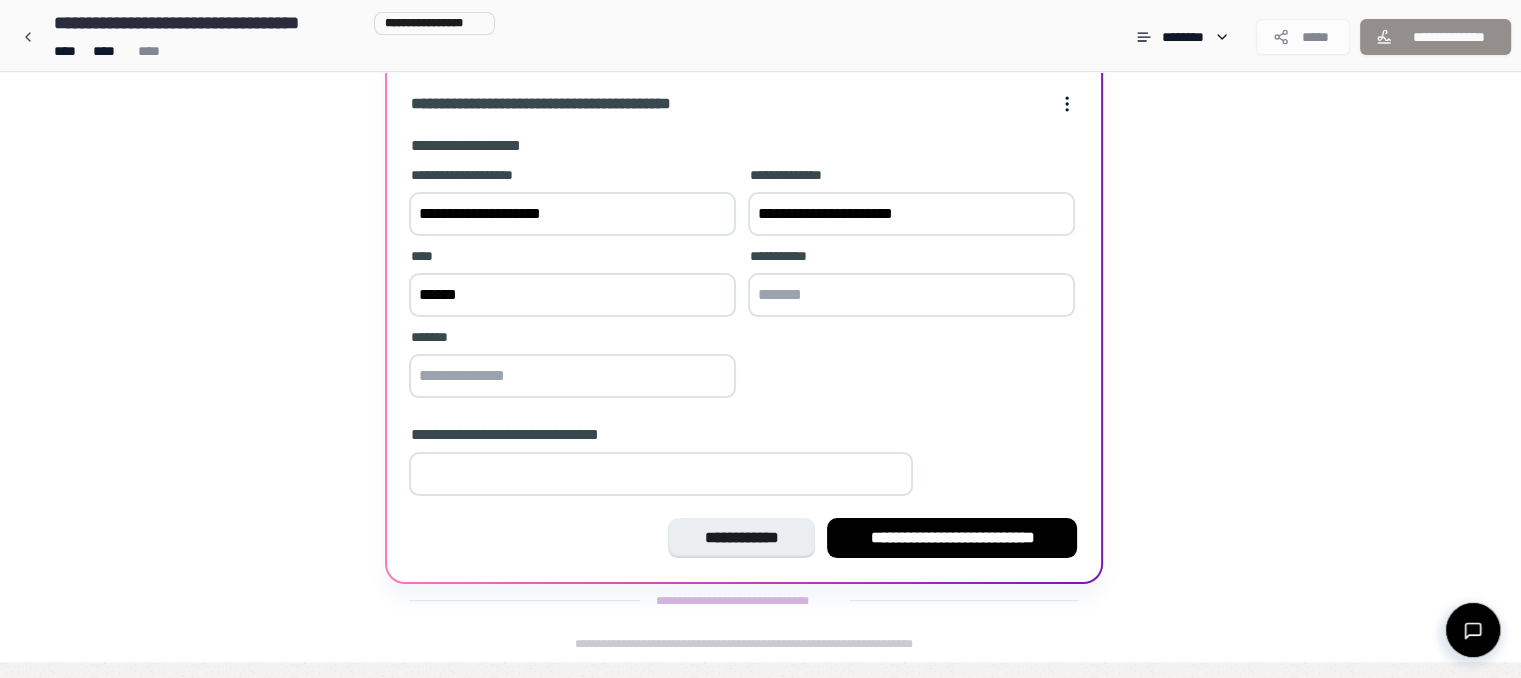 type on "******" 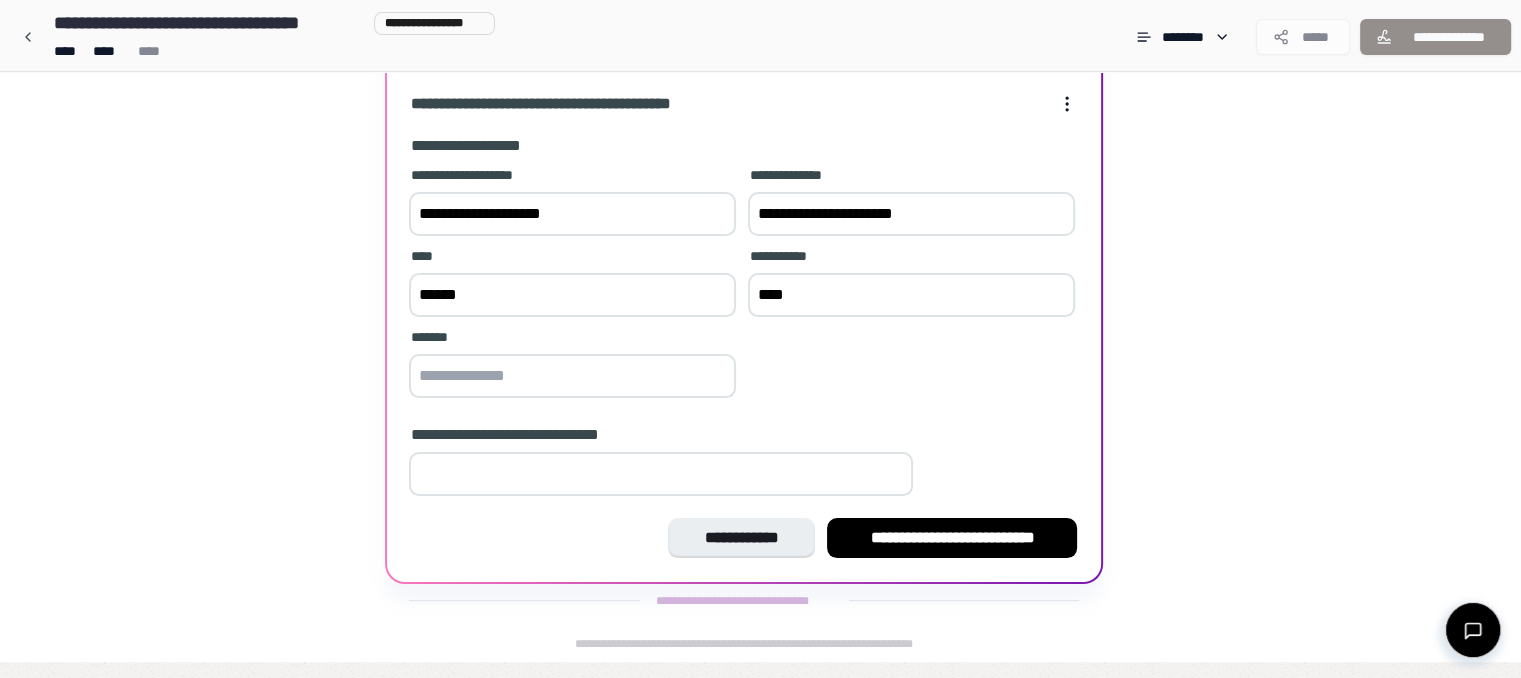 type on "****" 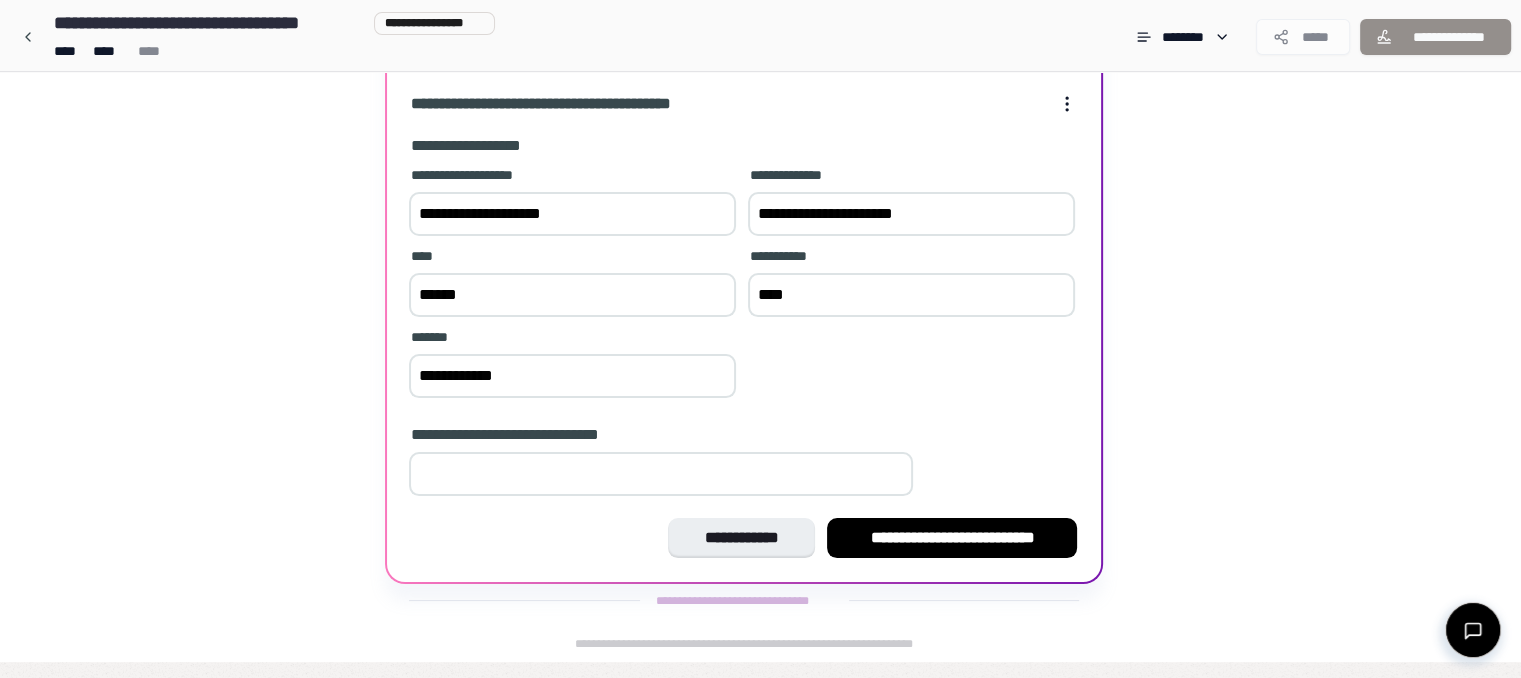 type on "**********" 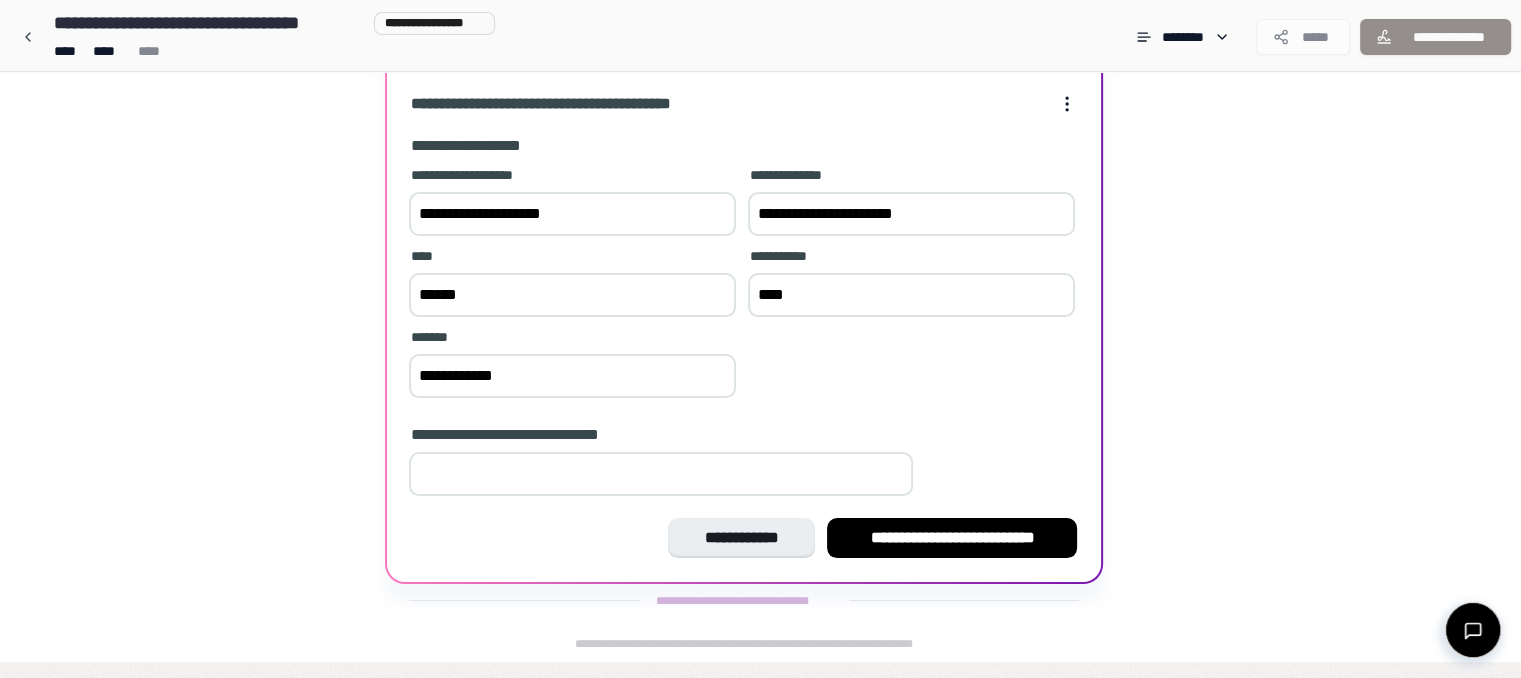 click on "**********" at bounding box center (760, 300) 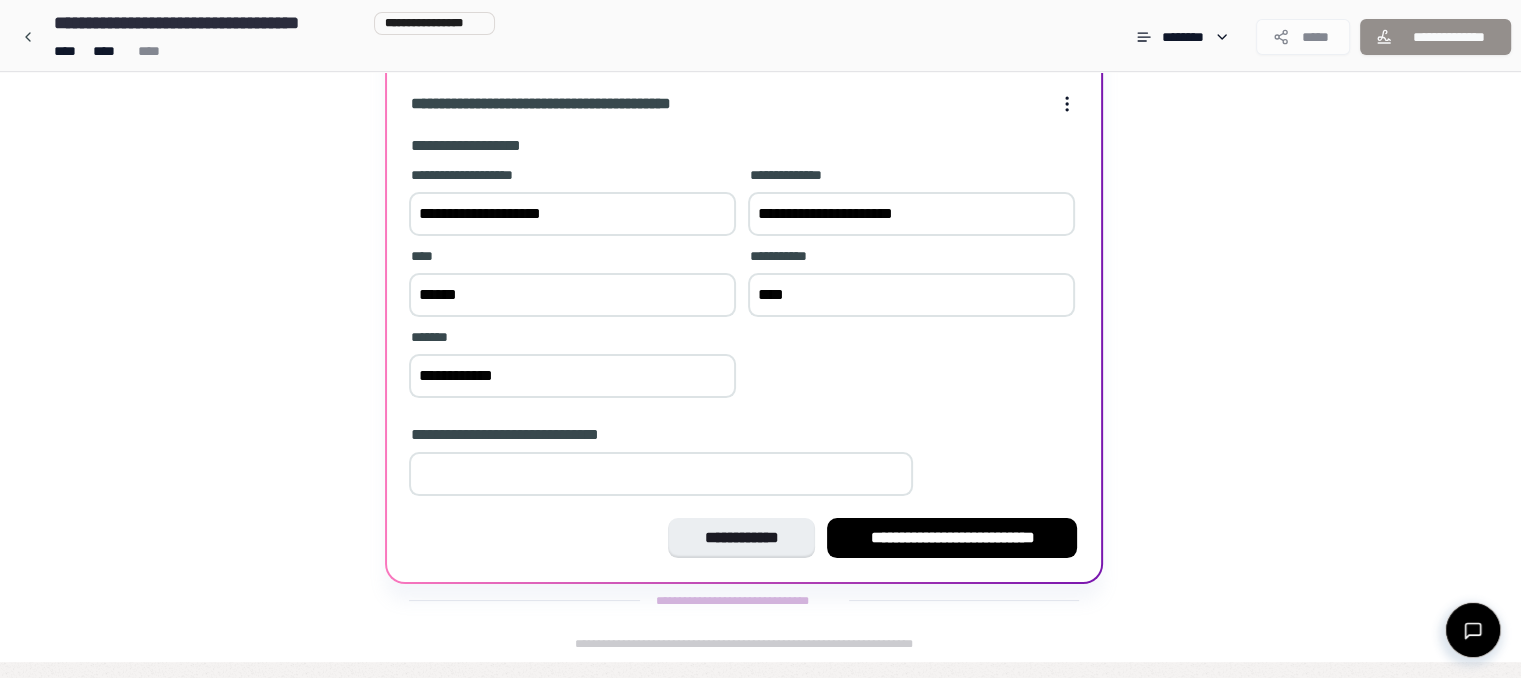click at bounding box center (661, 474) 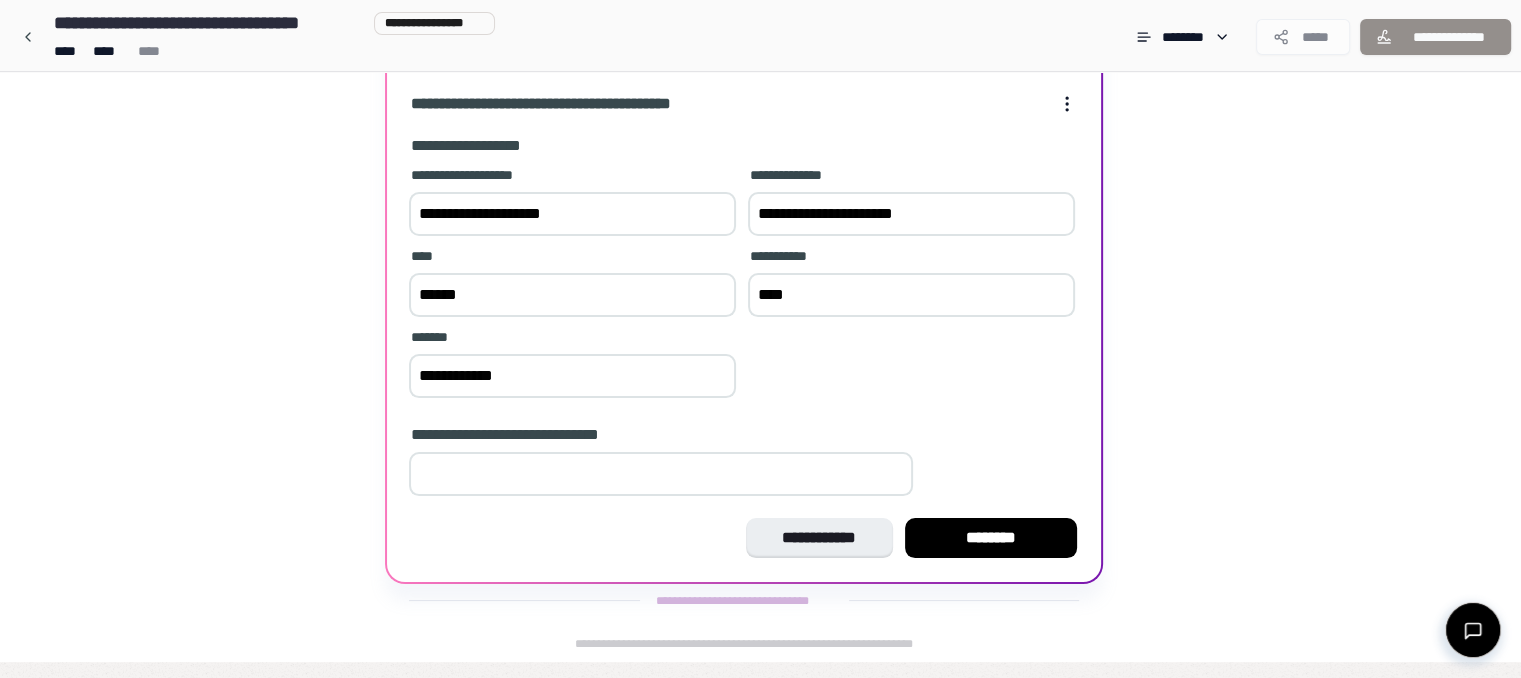 click on "*" at bounding box center [661, 474] 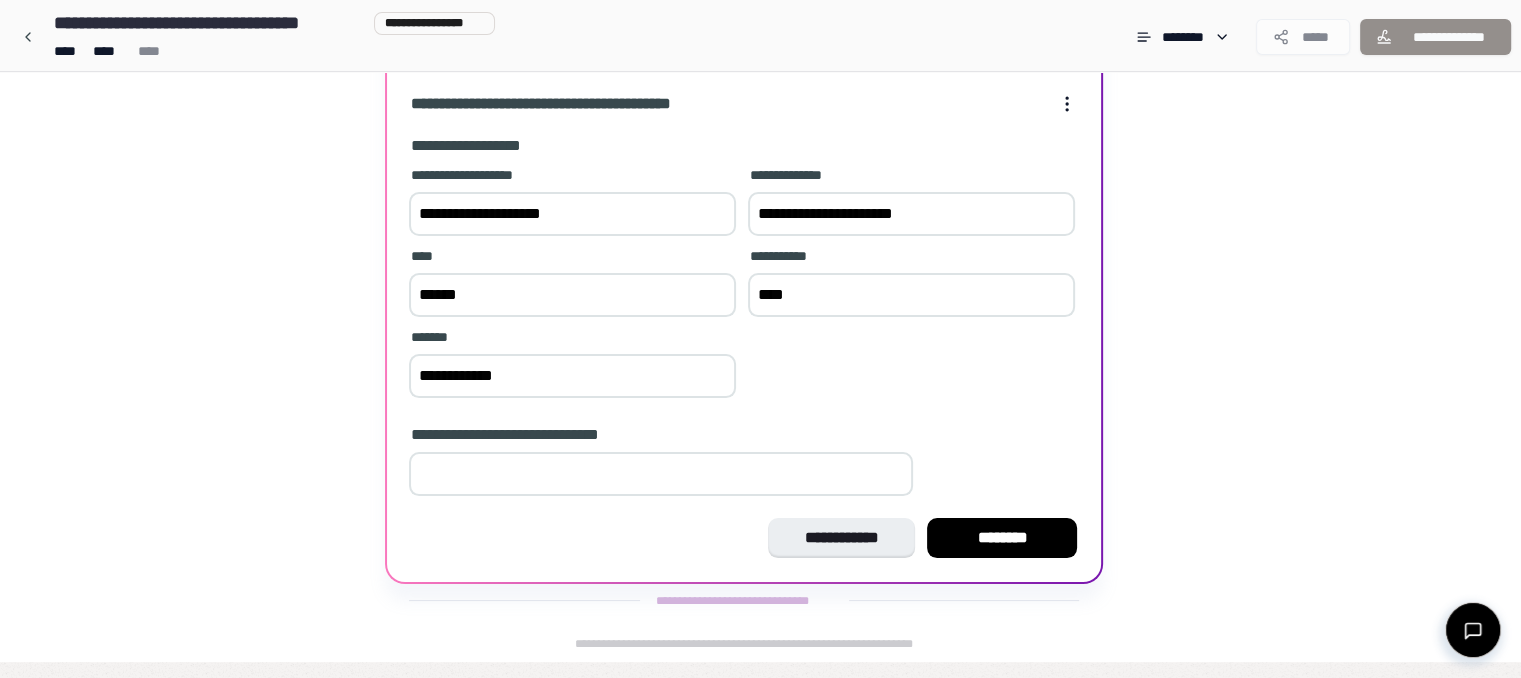 click on "*" at bounding box center (661, 474) 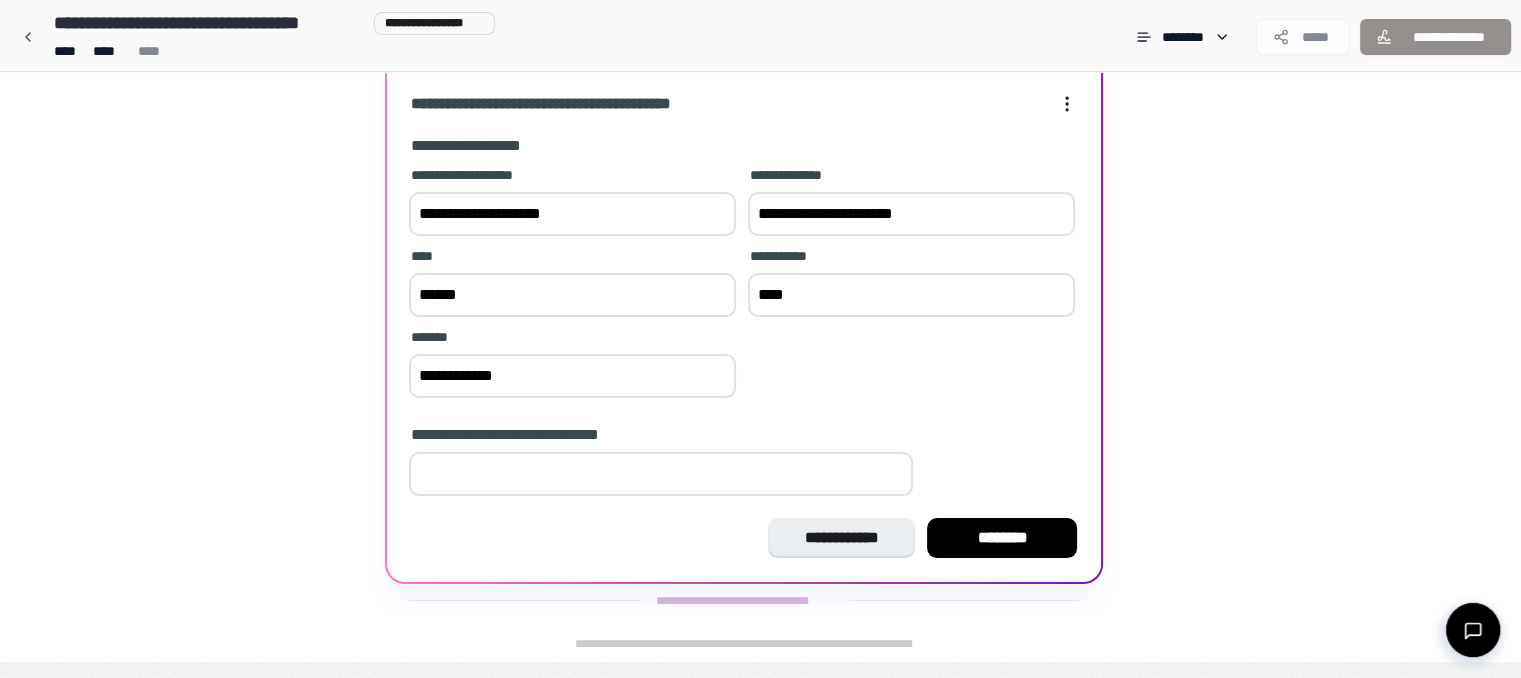 click on "*" at bounding box center (661, 474) 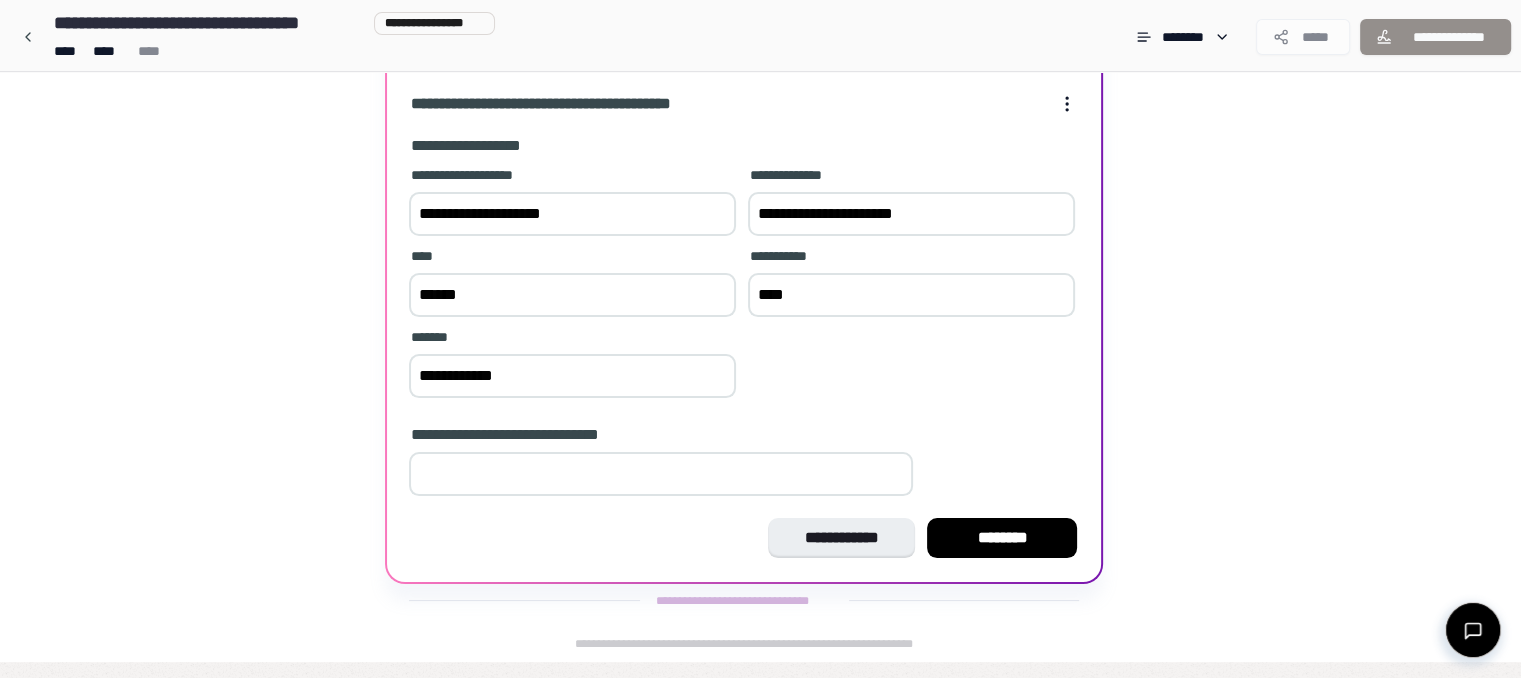 click on "**" at bounding box center [661, 474] 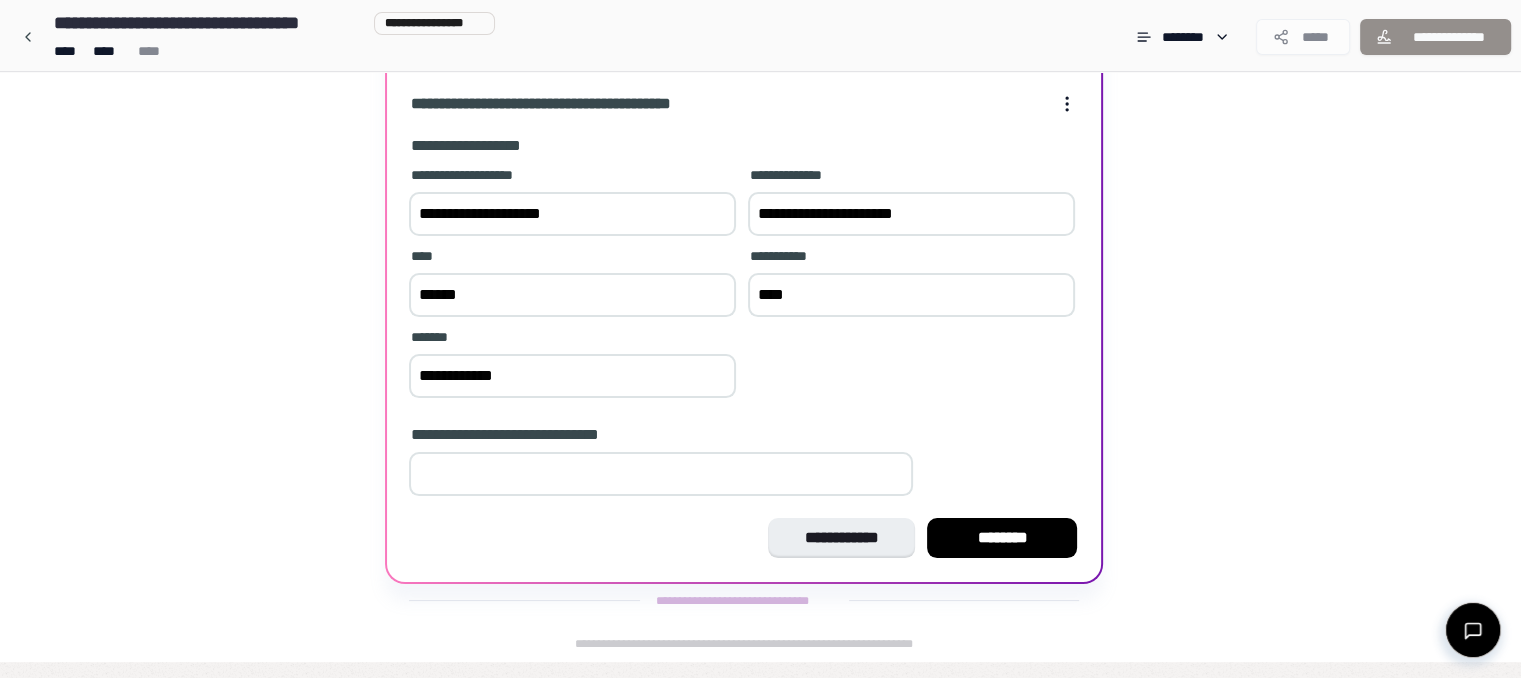 click on "*" at bounding box center (661, 474) 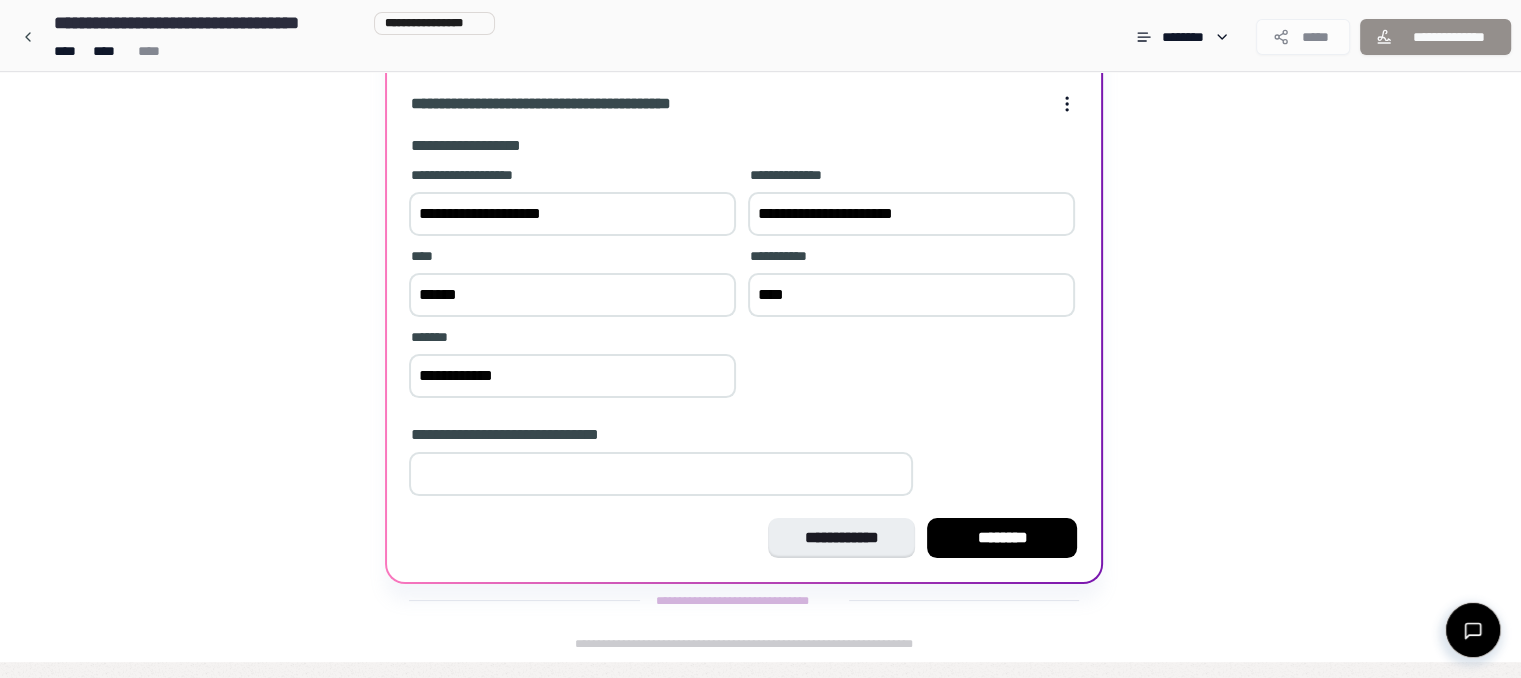 click on "*" at bounding box center [661, 474] 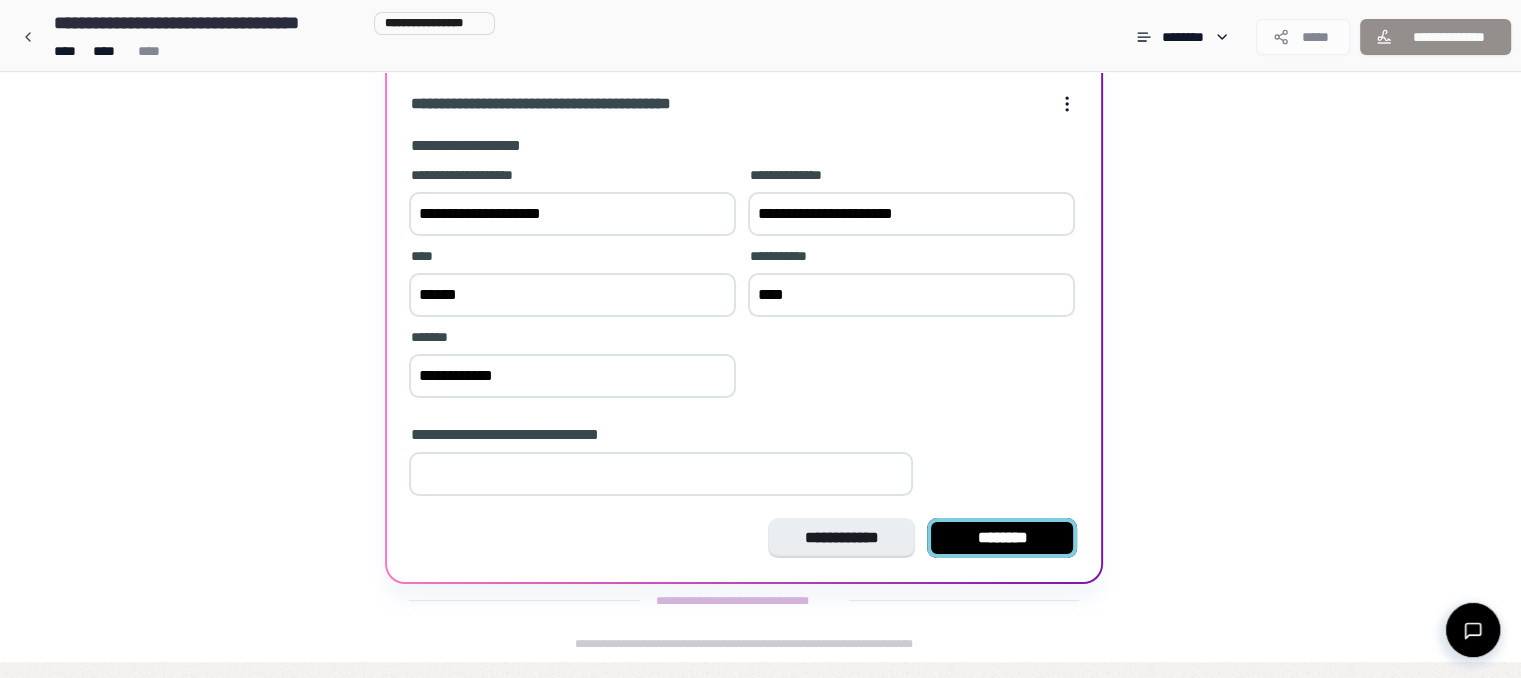 click on "********" at bounding box center [1002, 538] 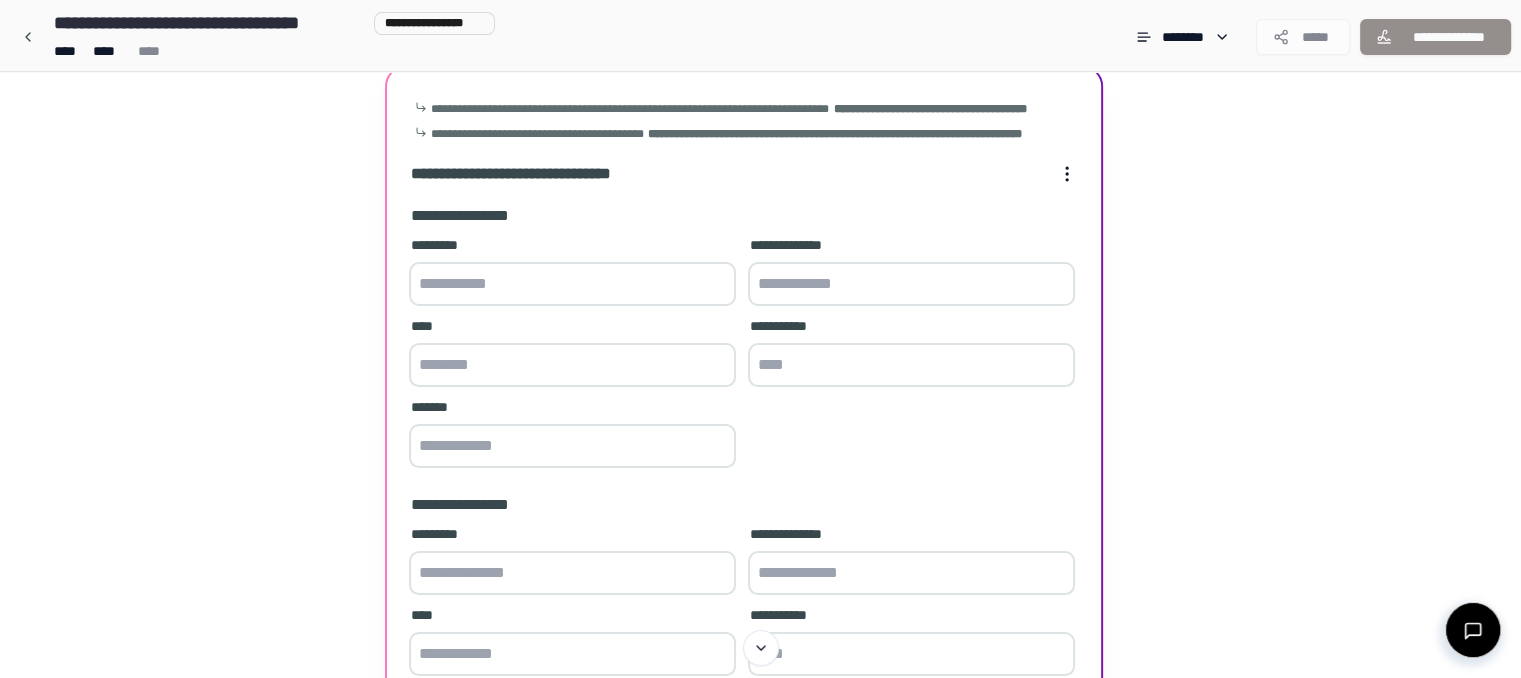 scroll, scrollTop: 0, scrollLeft: 0, axis: both 